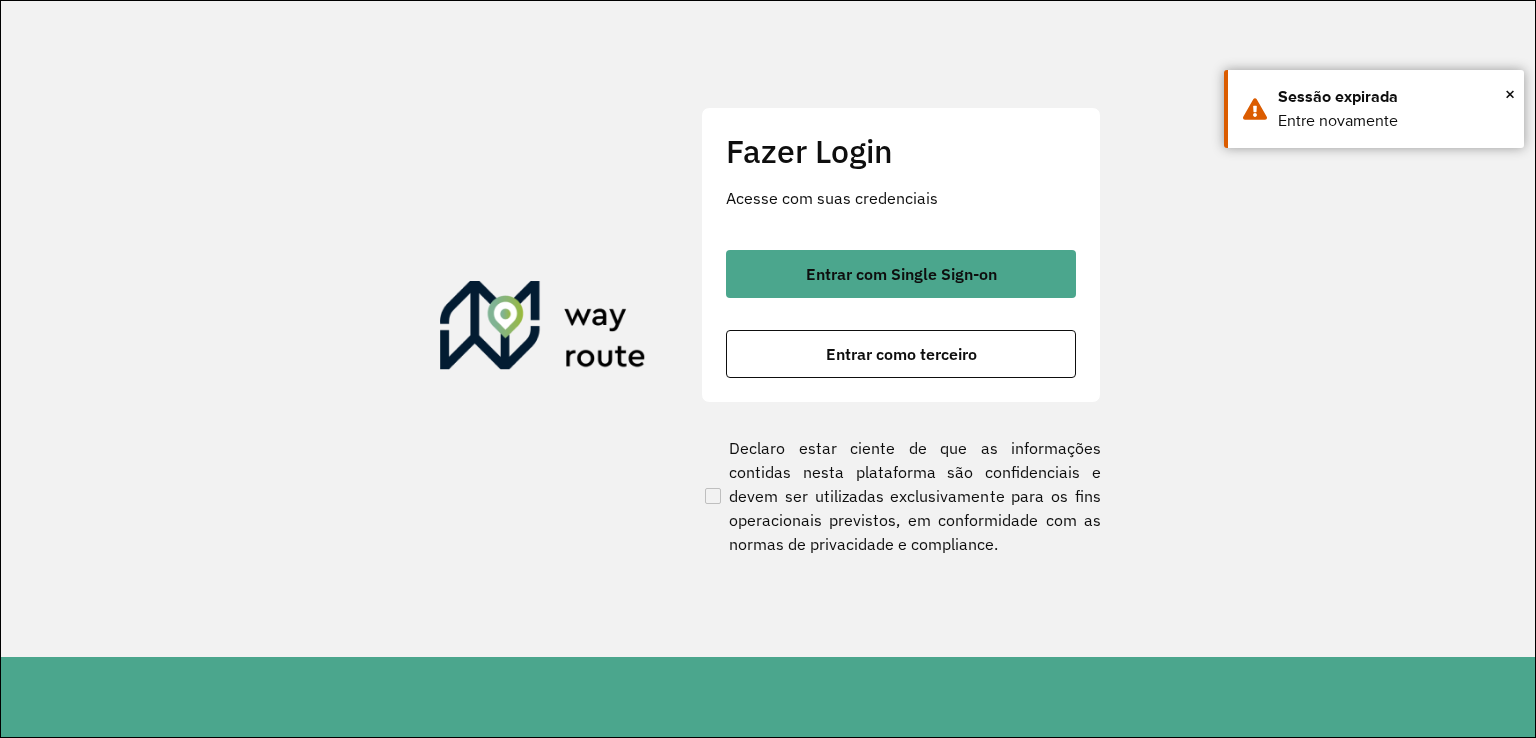 scroll, scrollTop: 0, scrollLeft: 0, axis: both 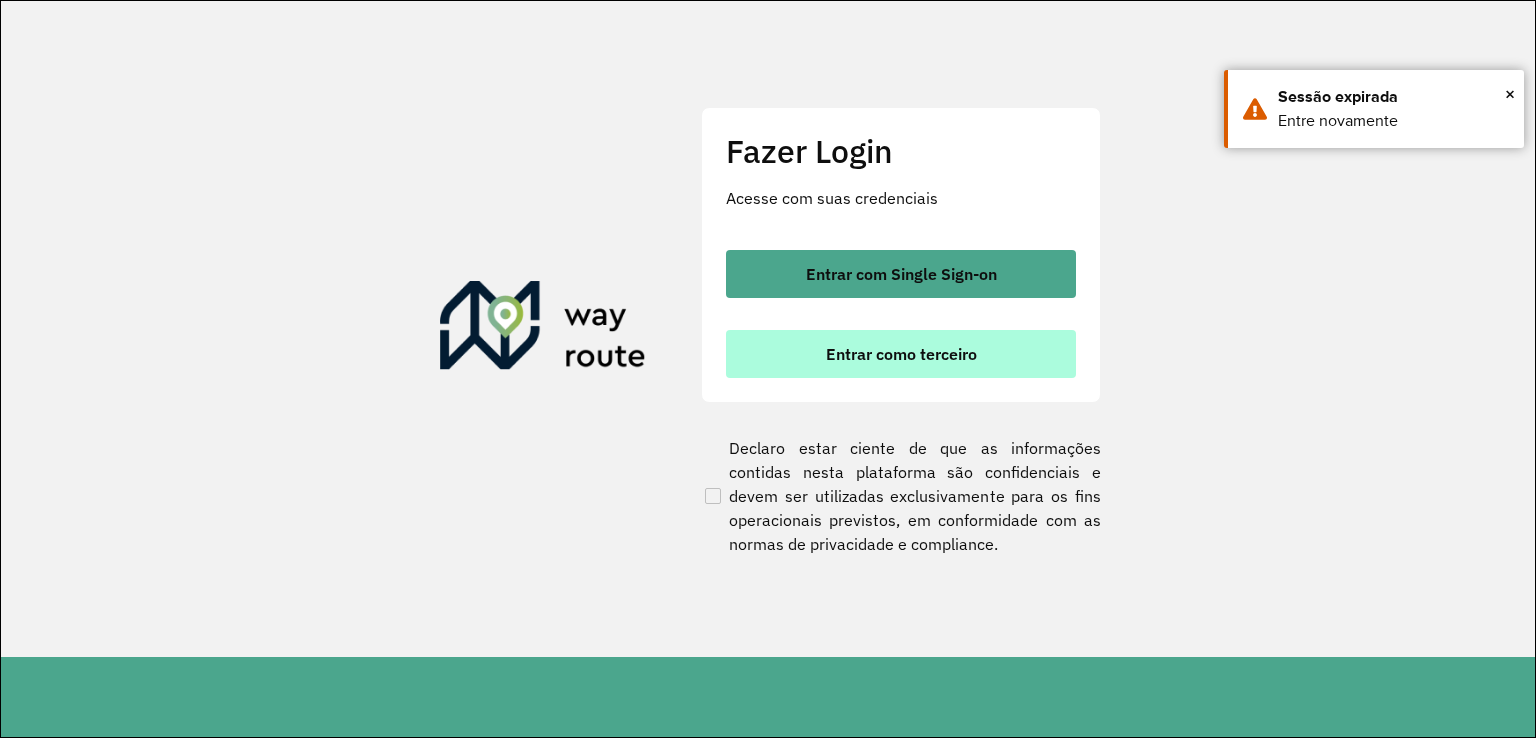 click on "Entrar como terceiro" at bounding box center (901, 354) 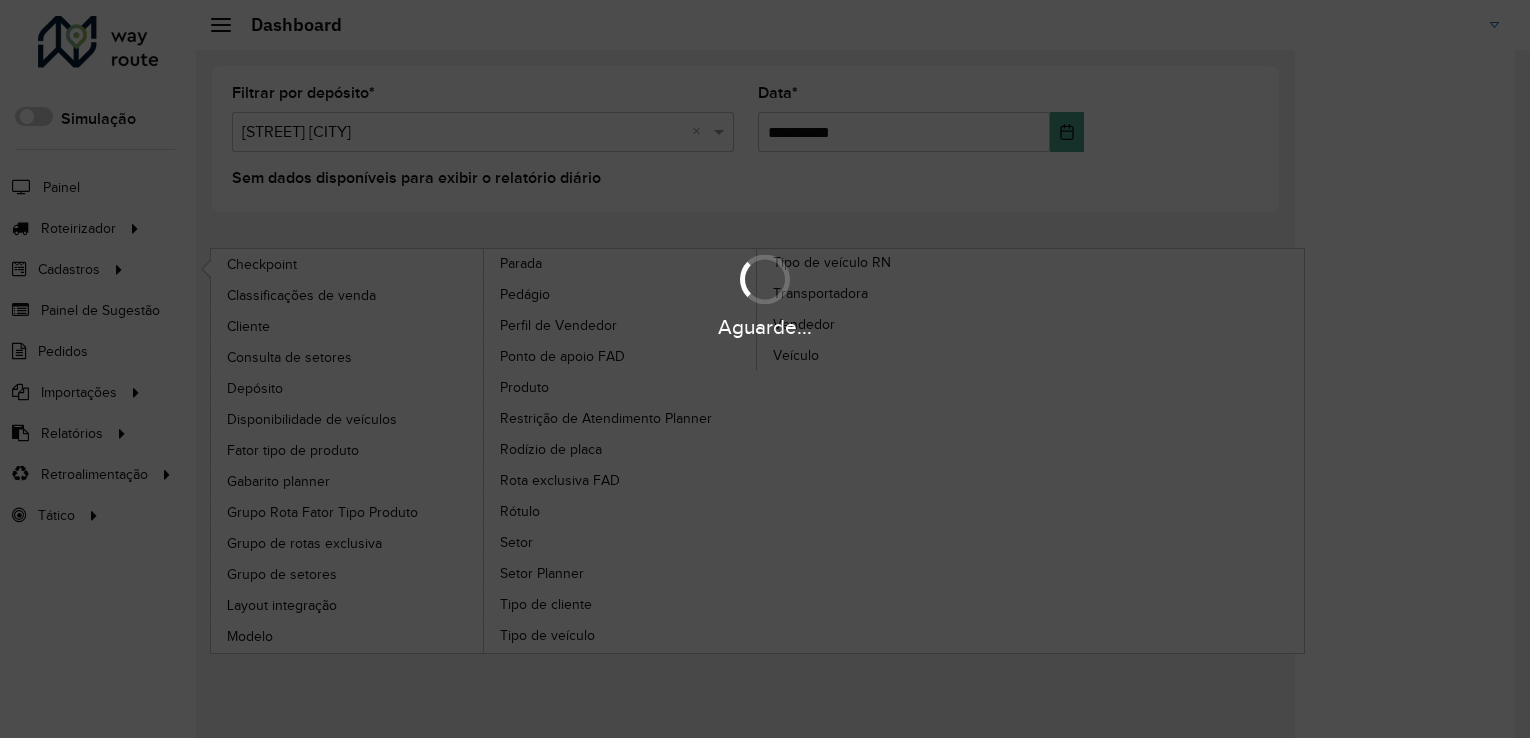 scroll, scrollTop: 0, scrollLeft: 0, axis: both 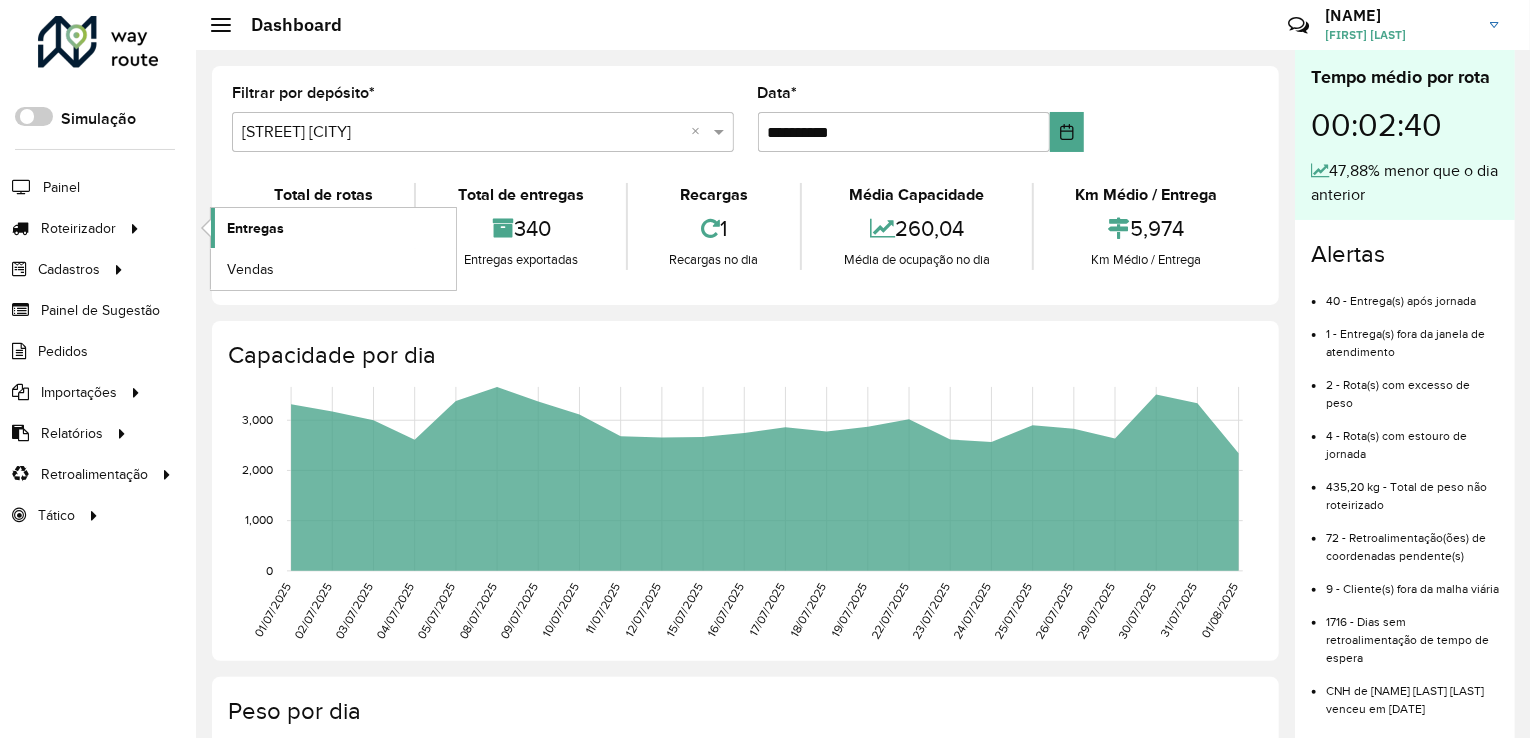 click on "Entregas" 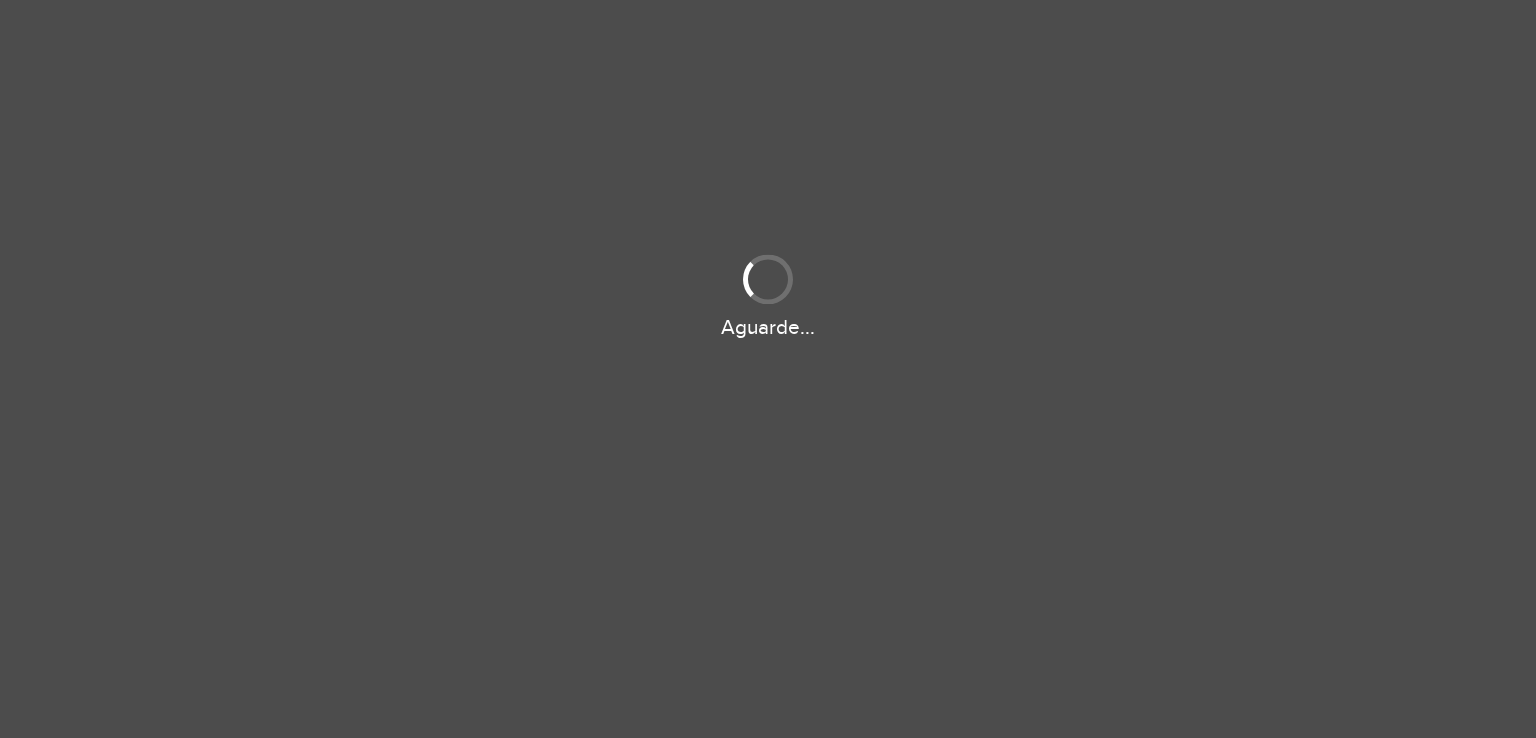 scroll, scrollTop: 0, scrollLeft: 0, axis: both 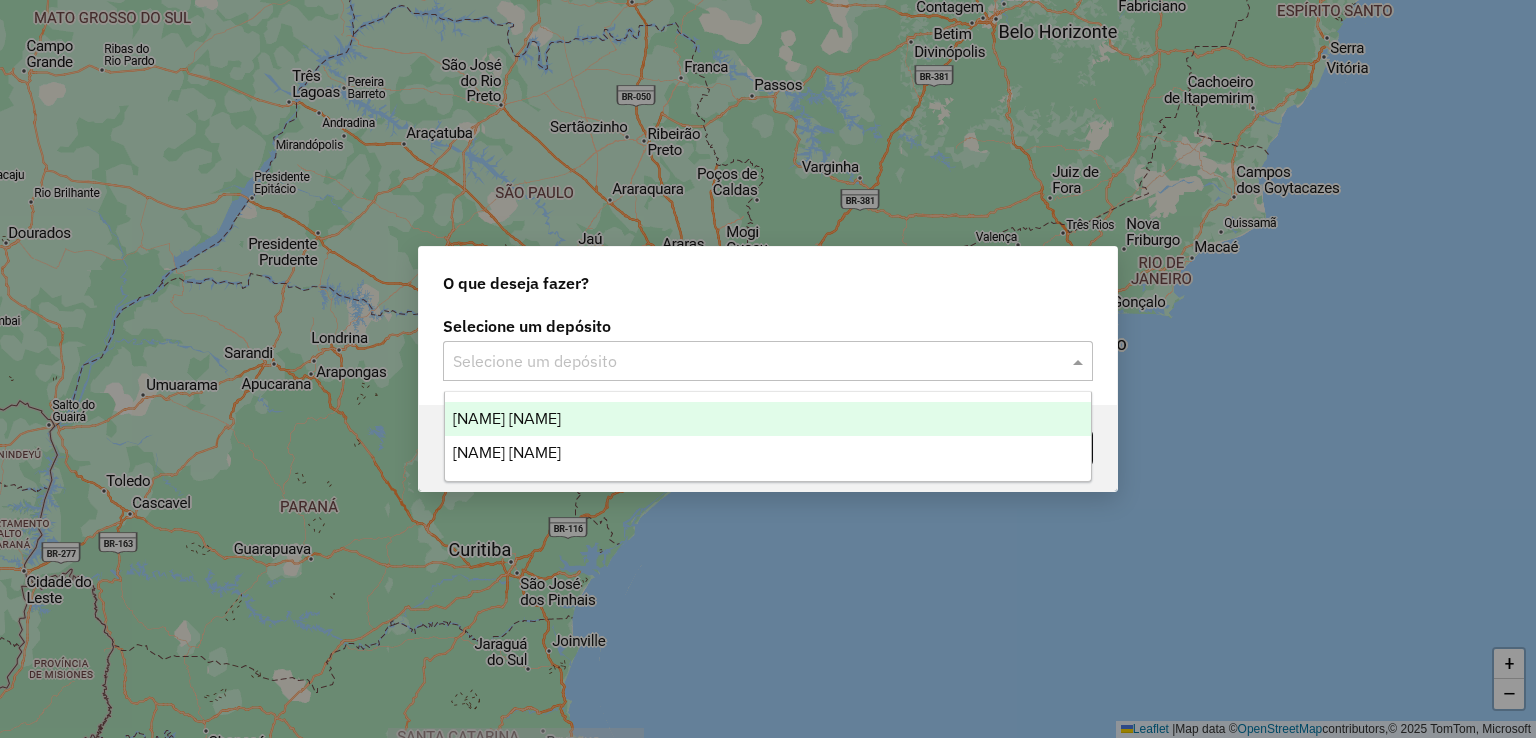 drag, startPoint x: 725, startPoint y: 354, endPoint x: 664, endPoint y: 385, distance: 68.42514 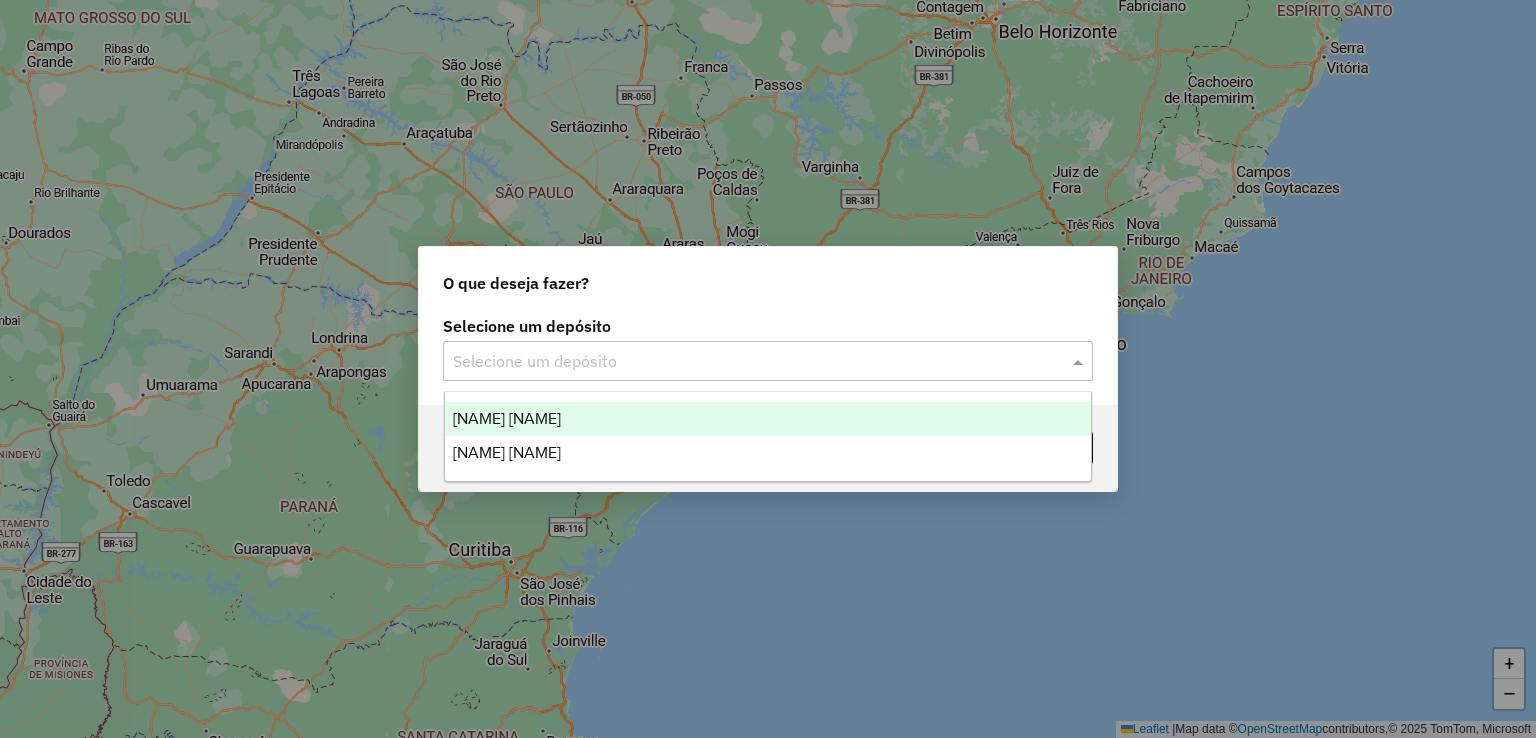 click on "[NAME] [NAME]" at bounding box center [768, 419] 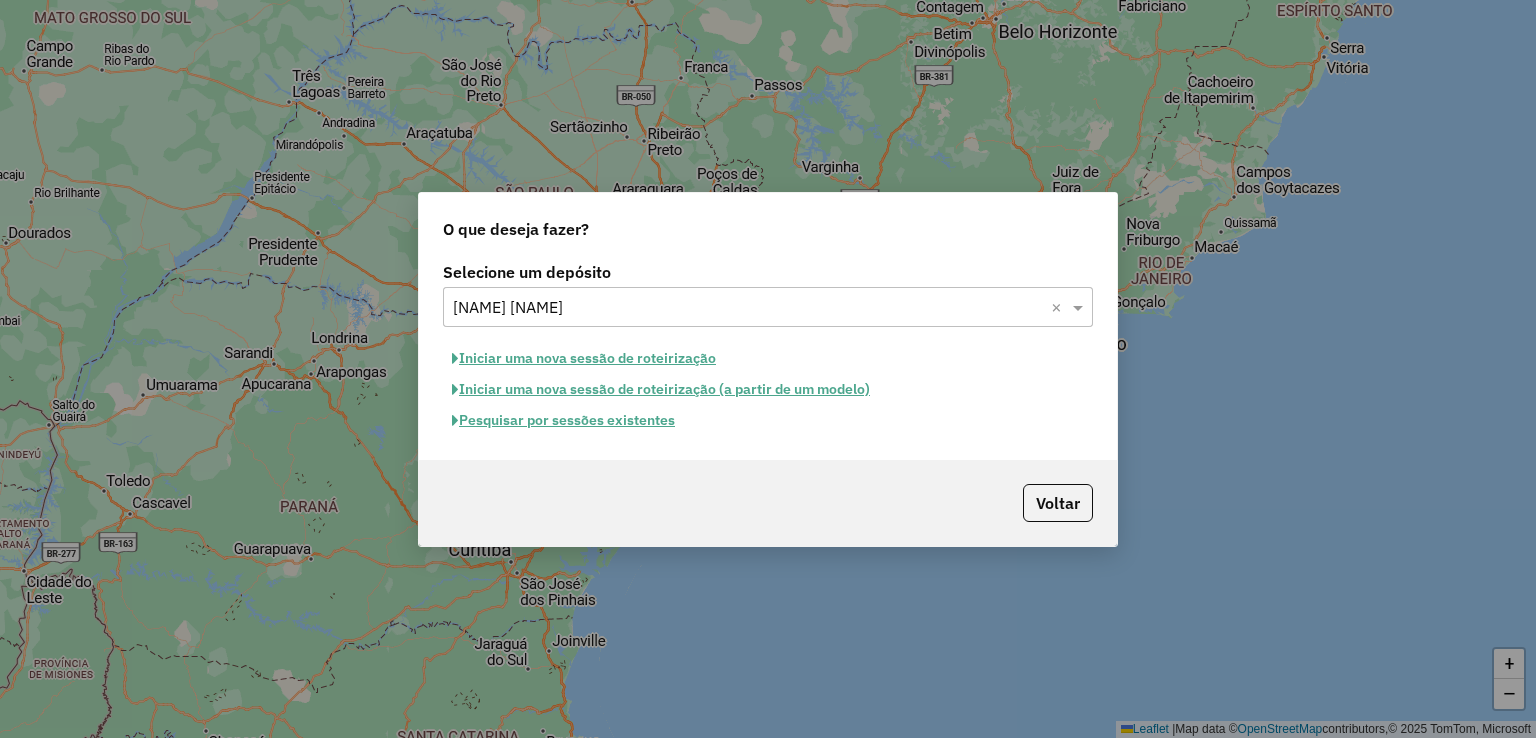 click on "Pesquisar por sessões existentes" 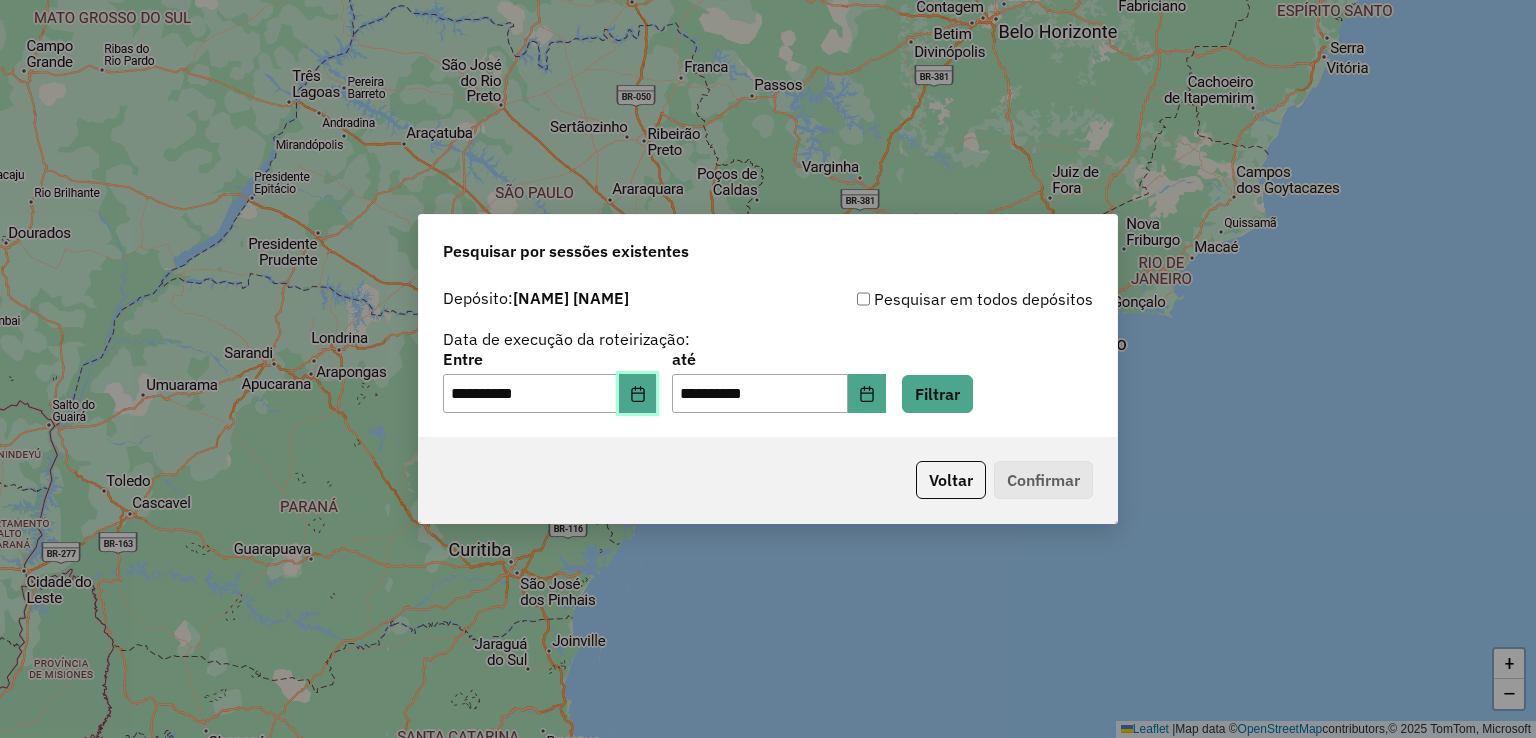 click at bounding box center [638, 394] 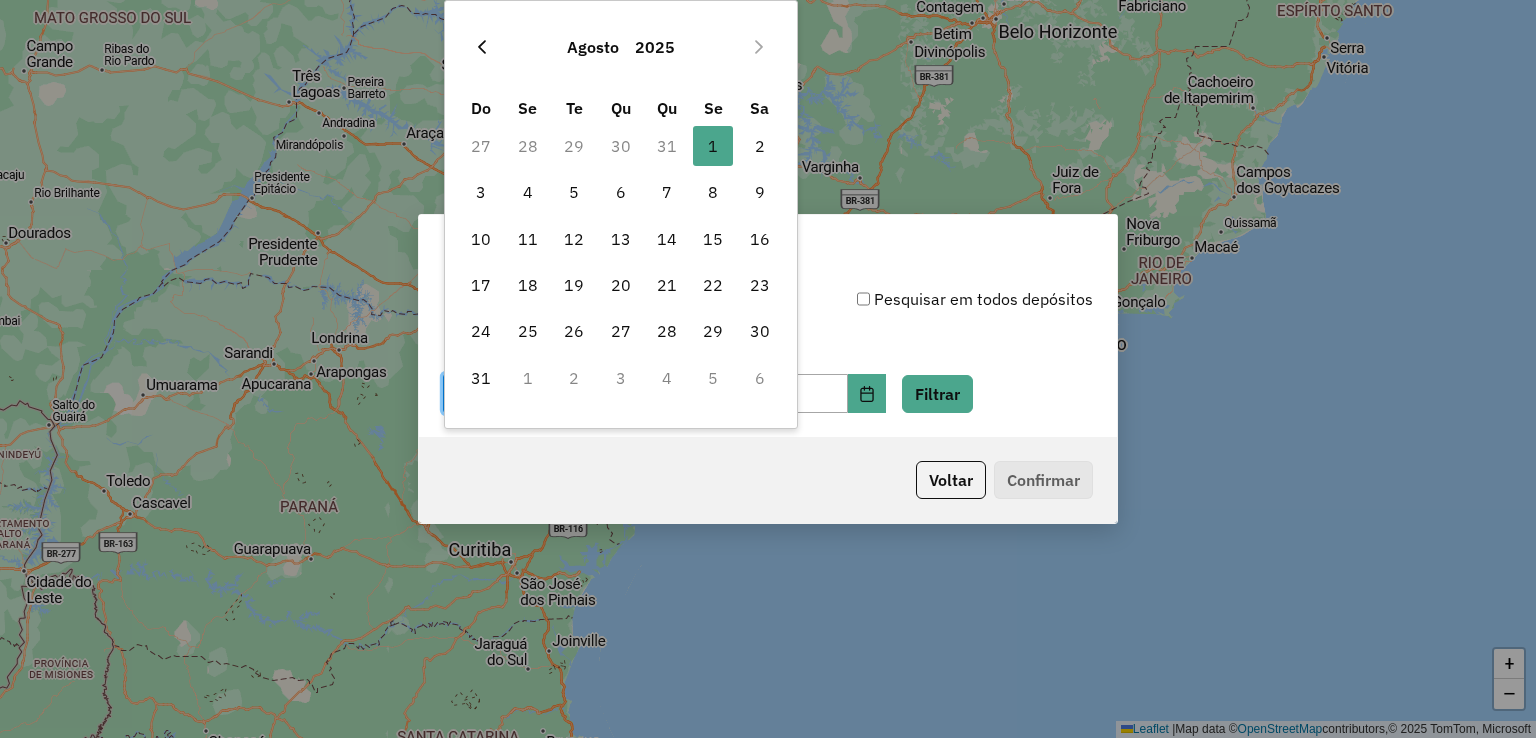 click at bounding box center [482, 47] 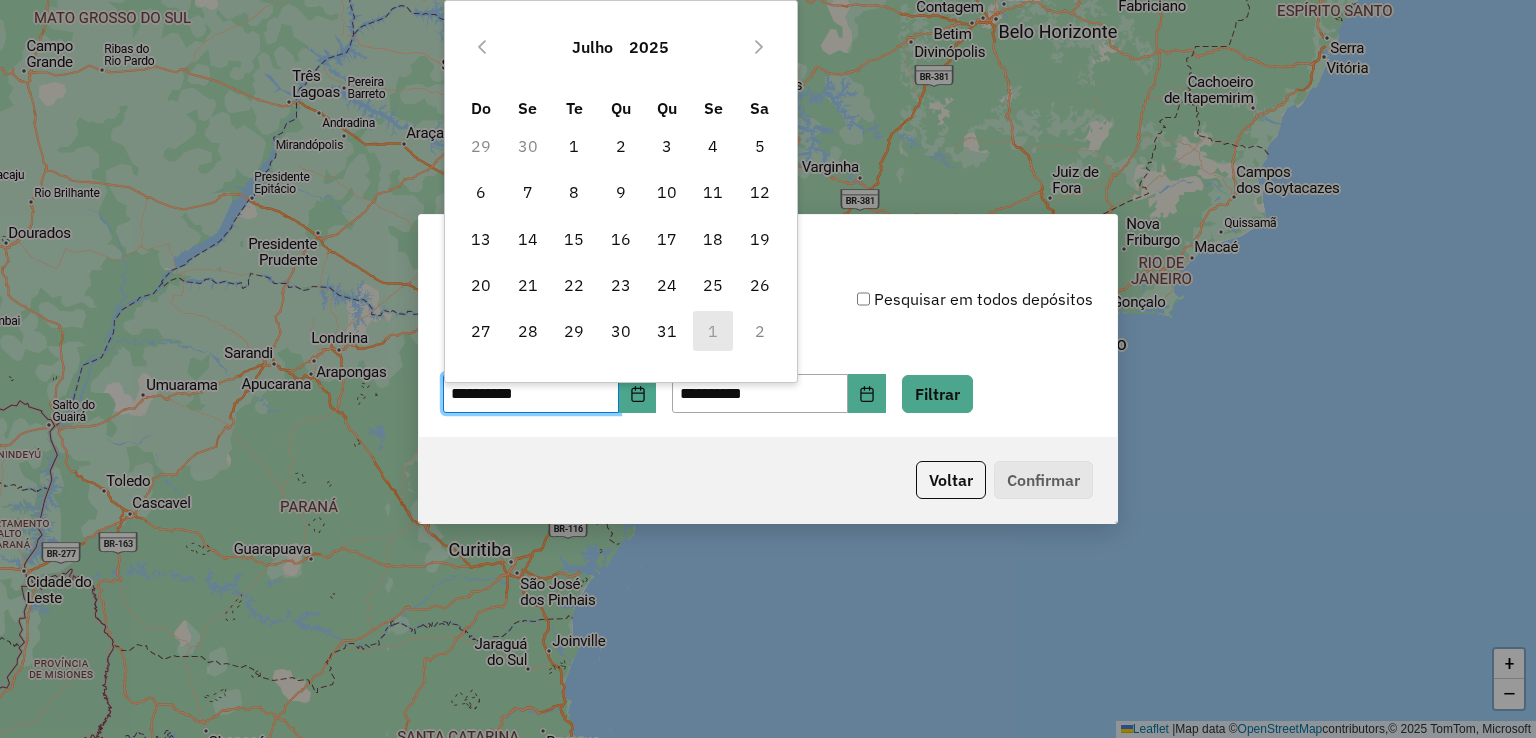 click on "1  1" at bounding box center [713, 331] 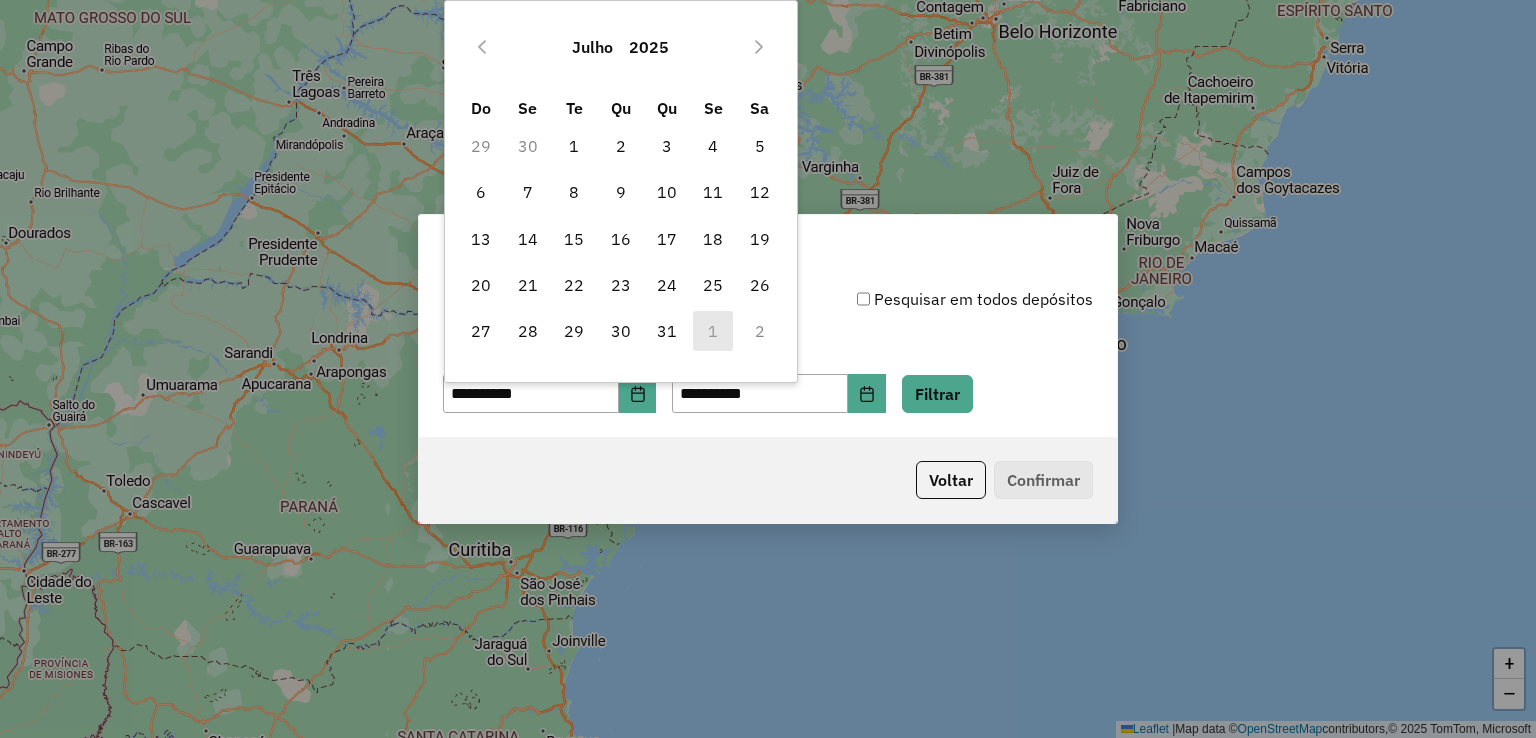 click on "Pesquisar em todos depósitos" 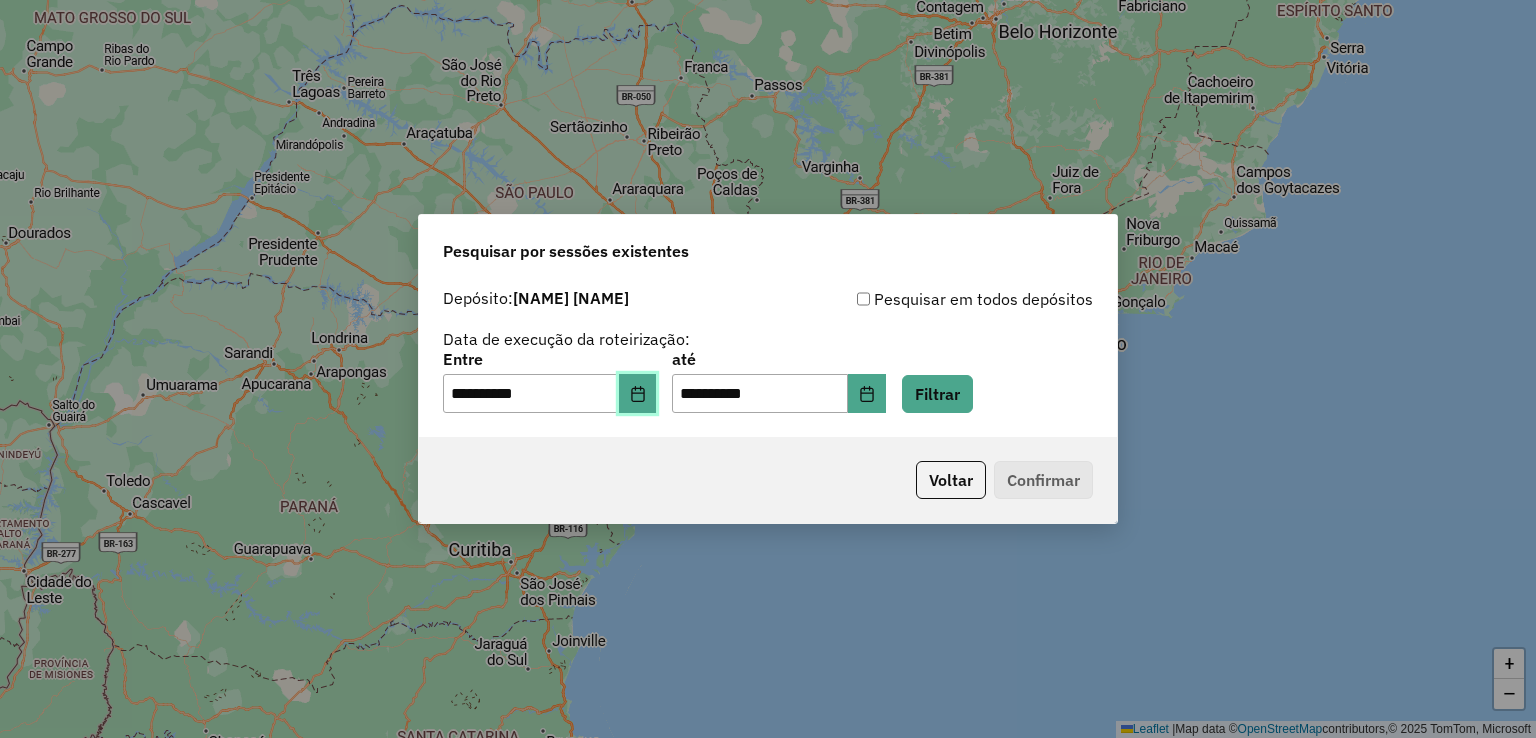 click at bounding box center (638, 394) 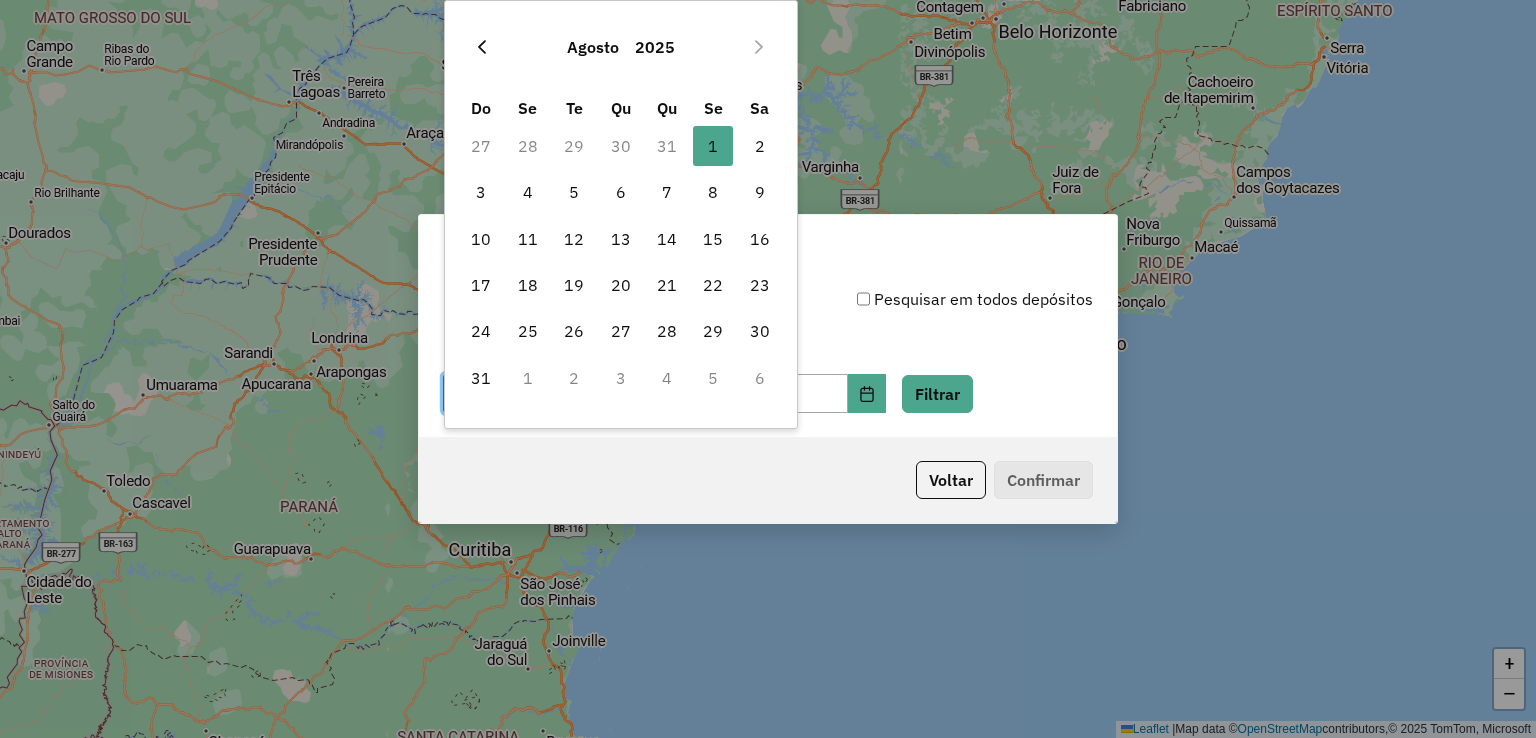 click 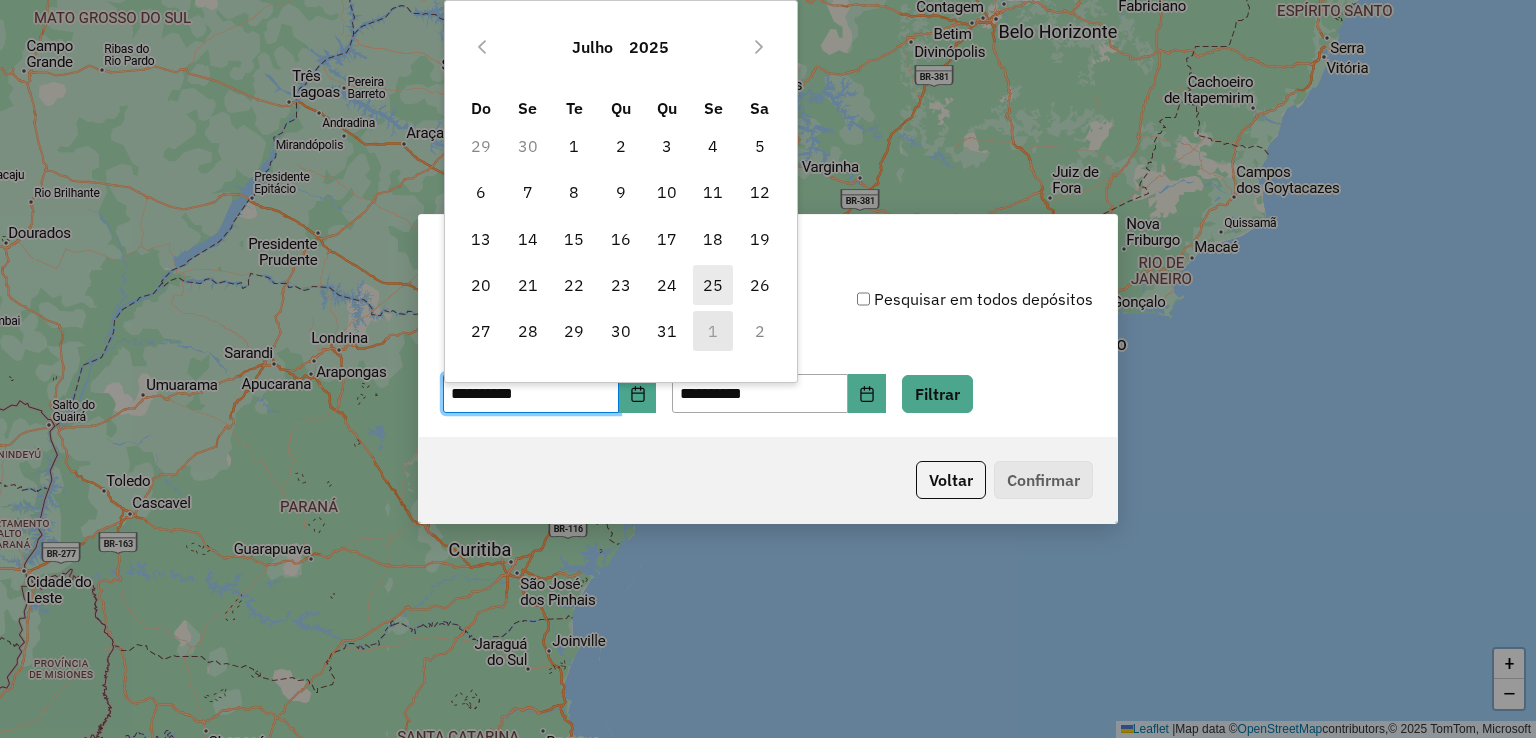 click on "25" at bounding box center (713, 285) 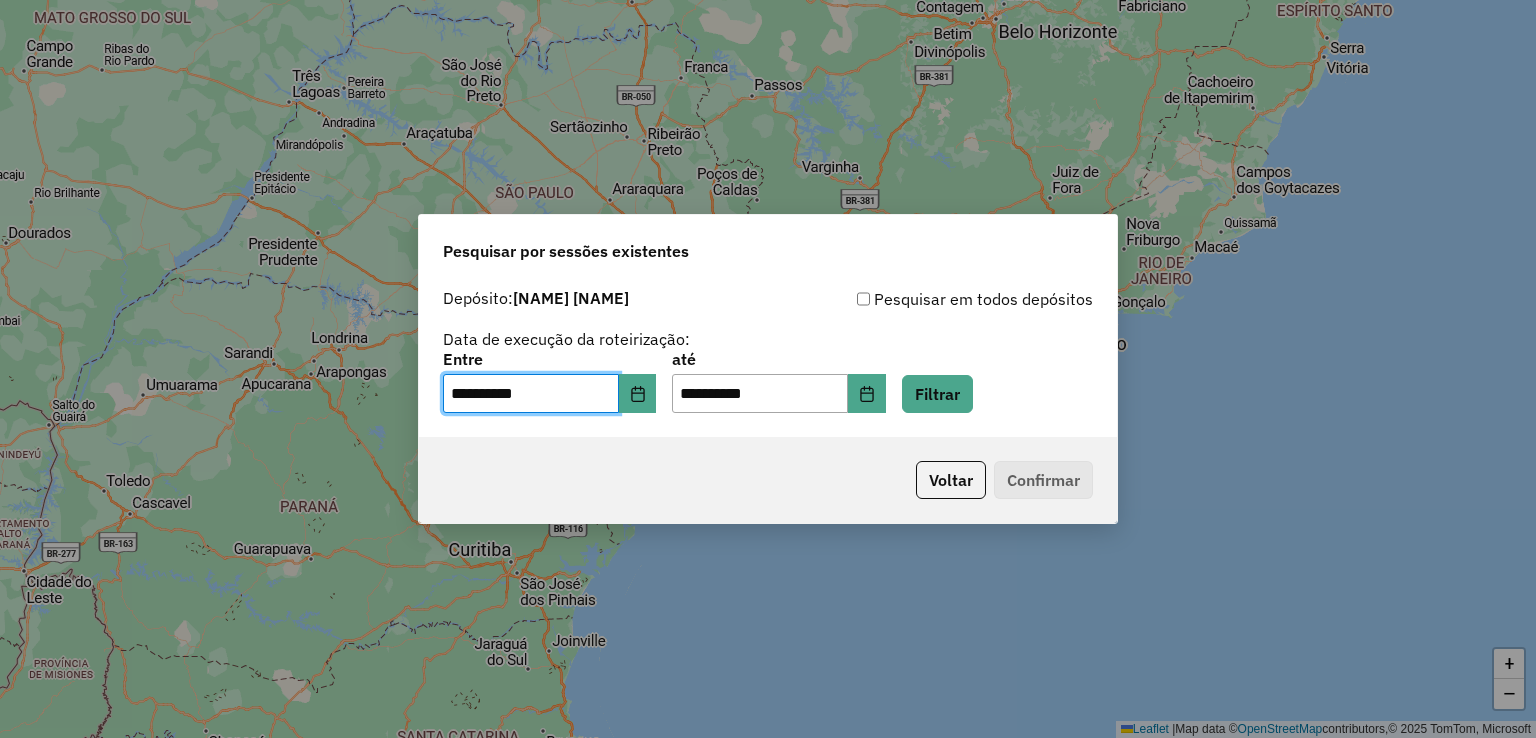 click on "**********" 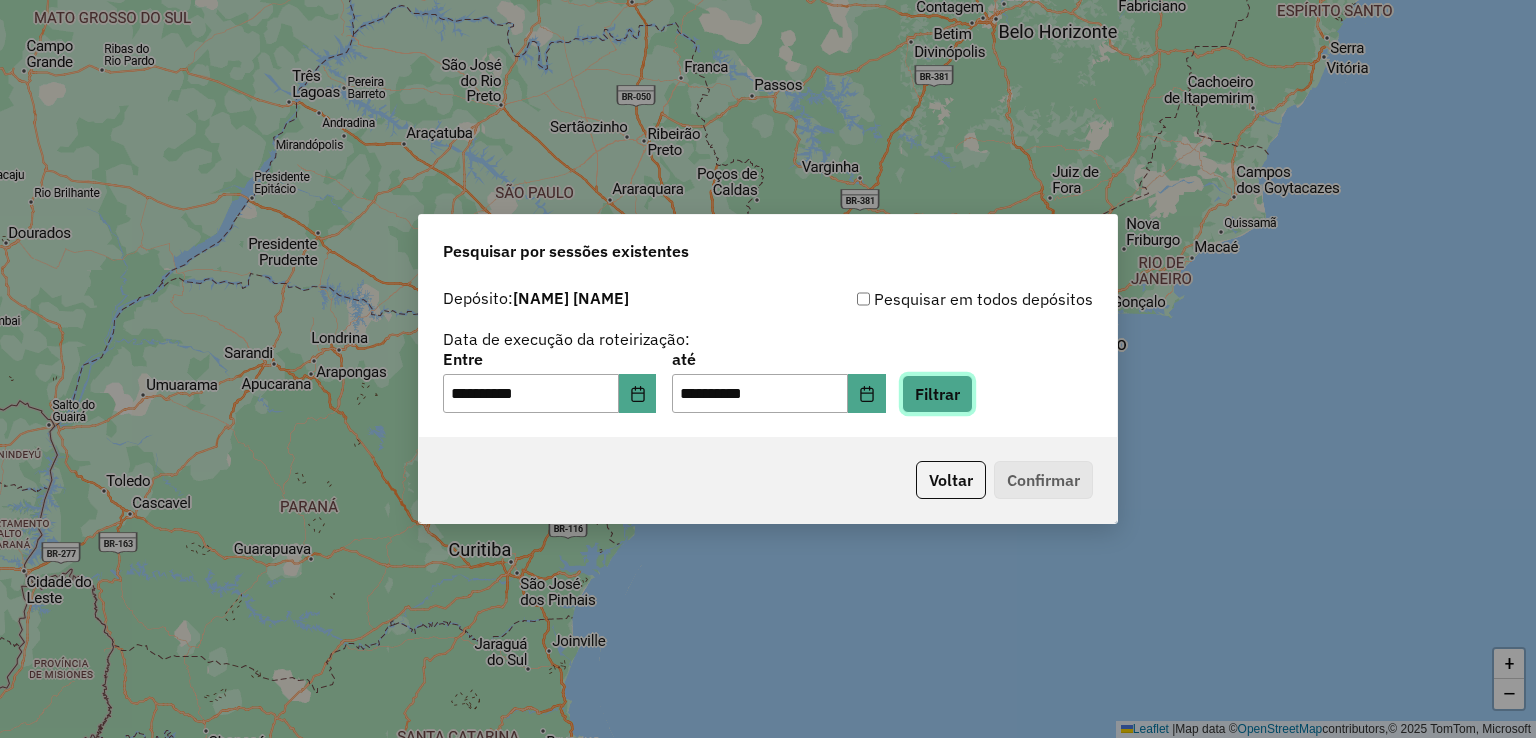 click on "Filtrar" 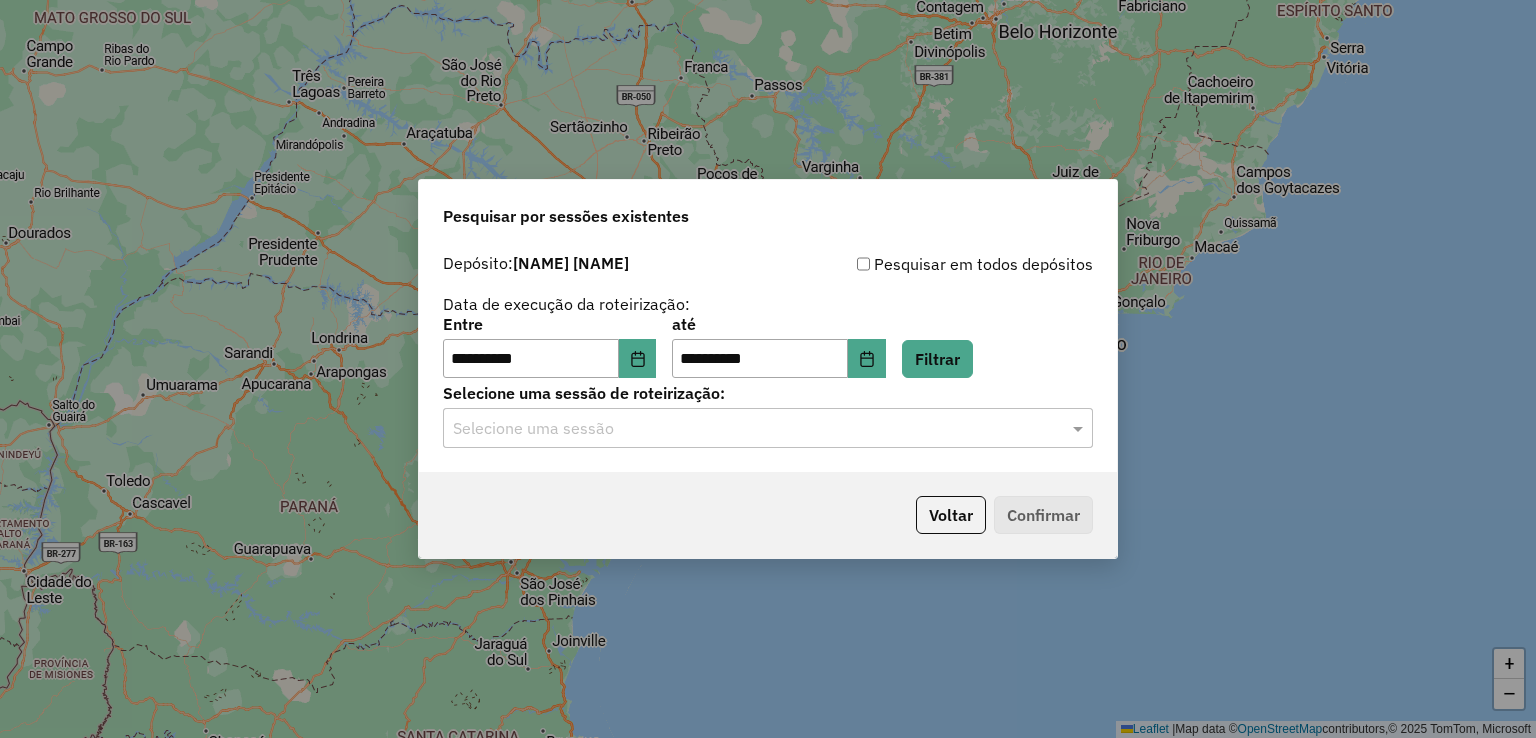 click 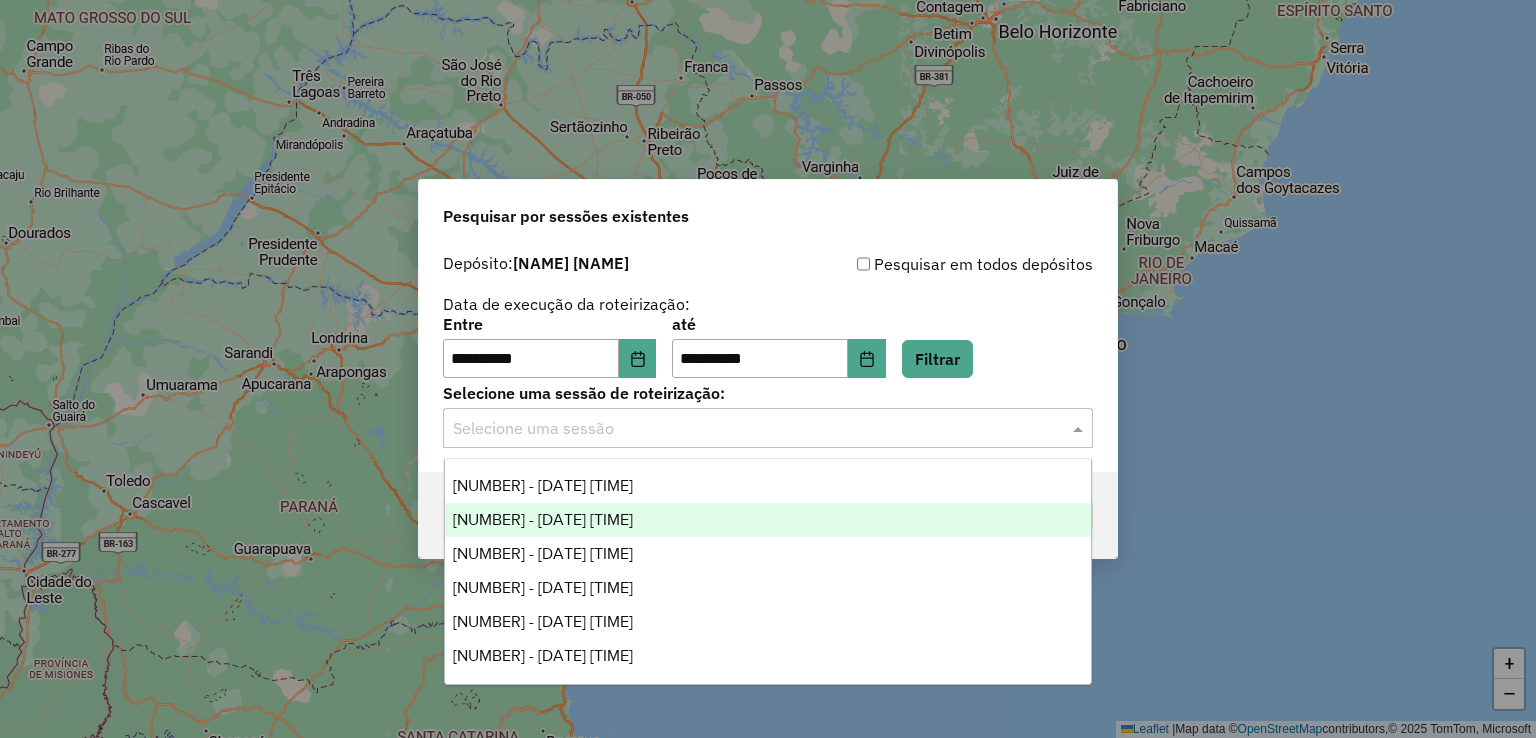drag, startPoint x: 459, startPoint y: 521, endPoint x: 837, endPoint y: 401, distance: 396.59045 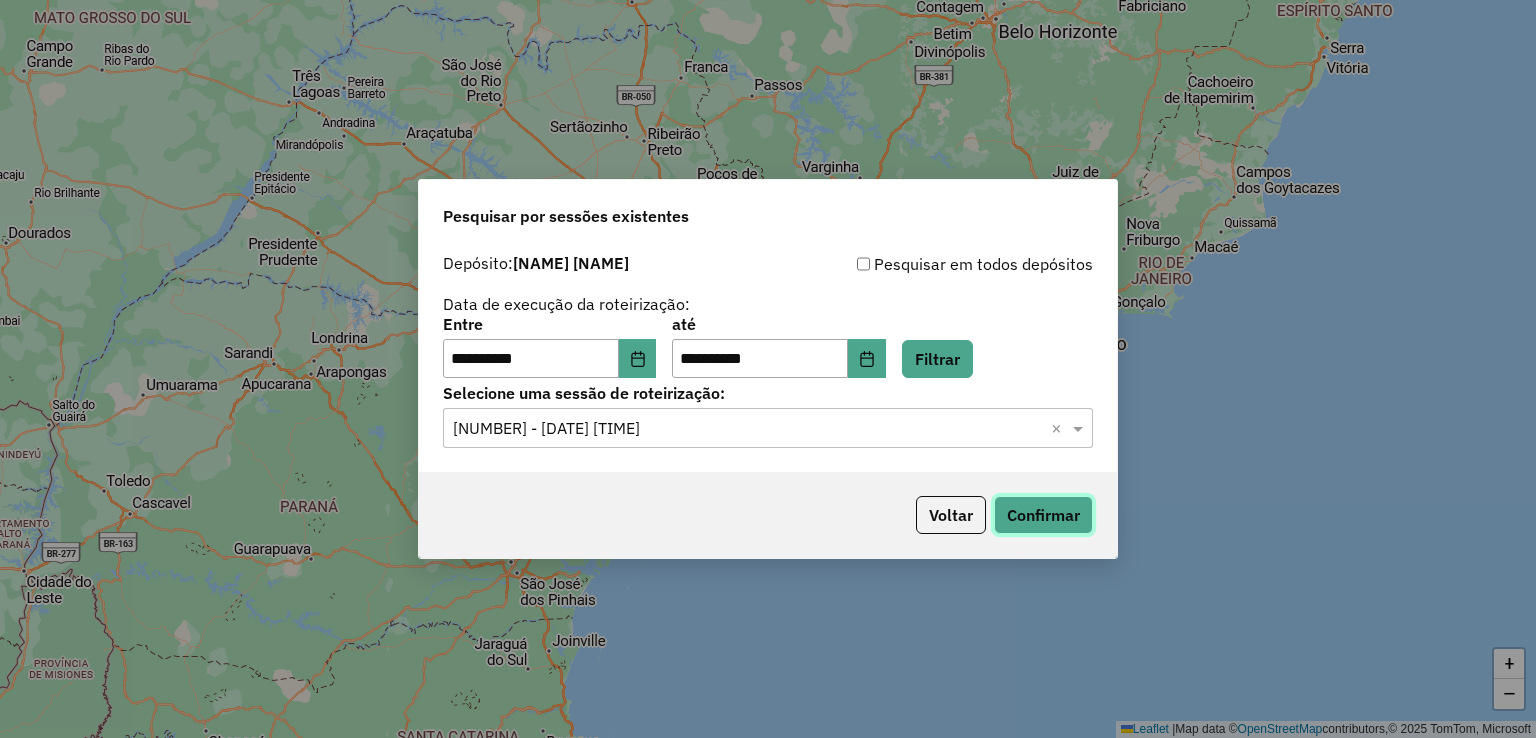click on "Confirmar" 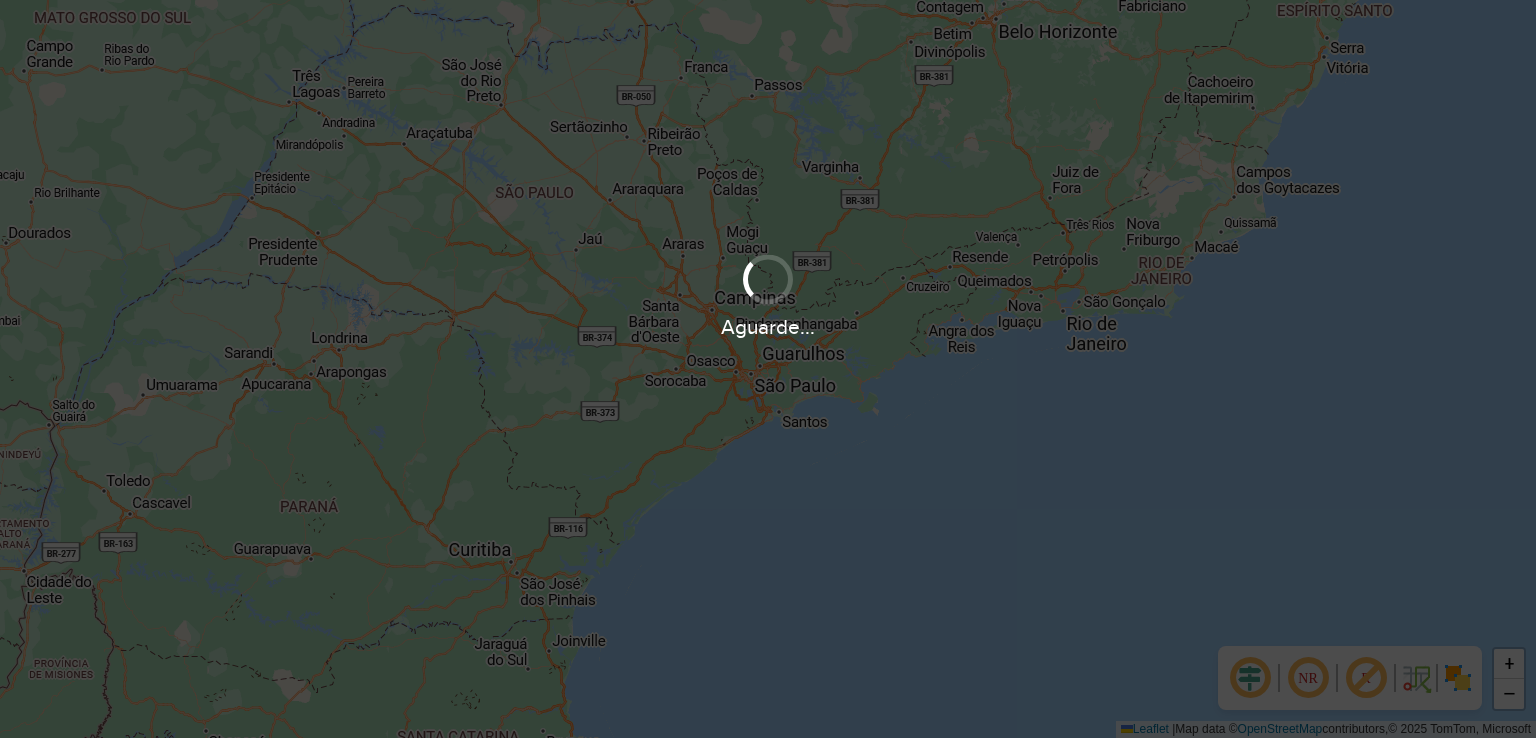 scroll, scrollTop: 0, scrollLeft: 0, axis: both 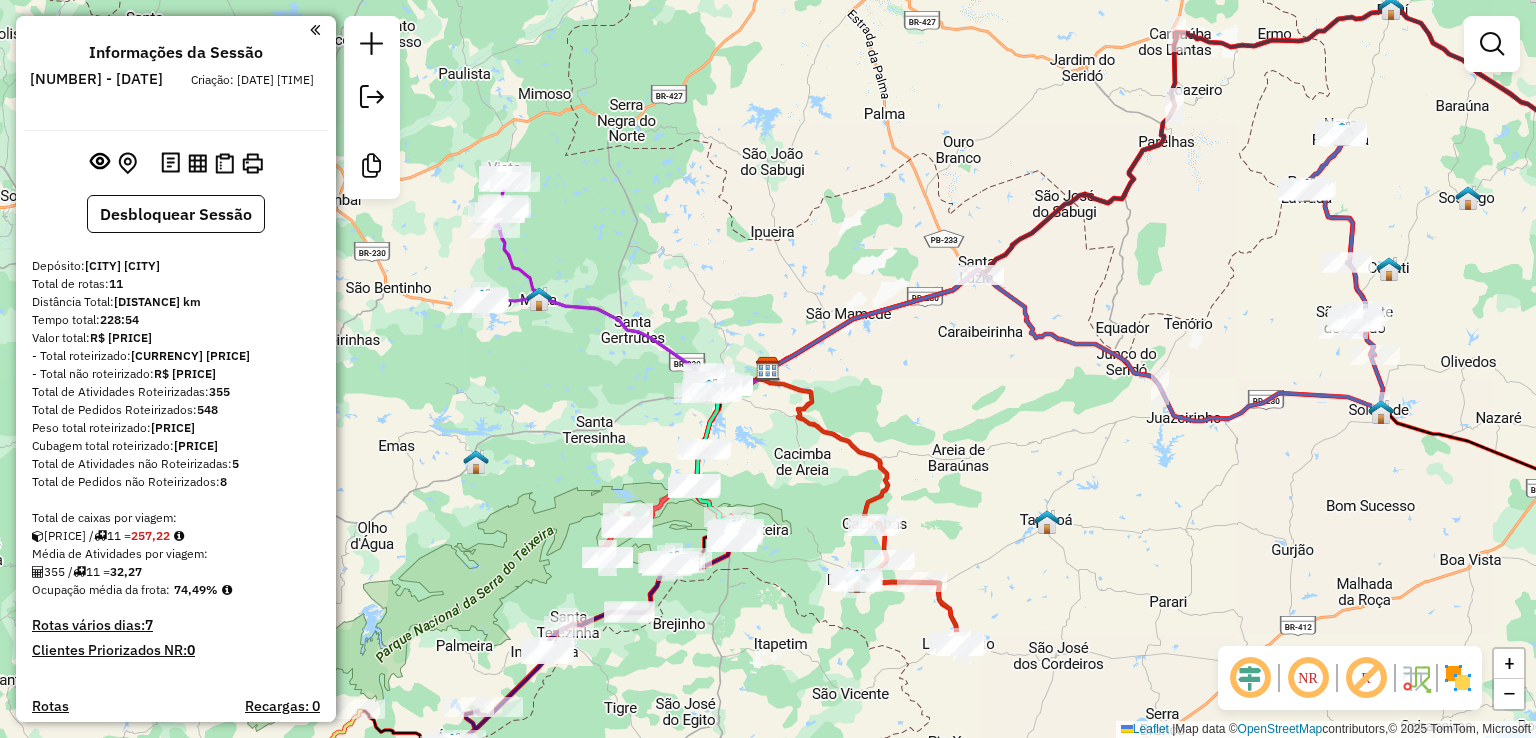 drag, startPoint x: 799, startPoint y: 417, endPoint x: 1002, endPoint y: 313, distance: 228.08989 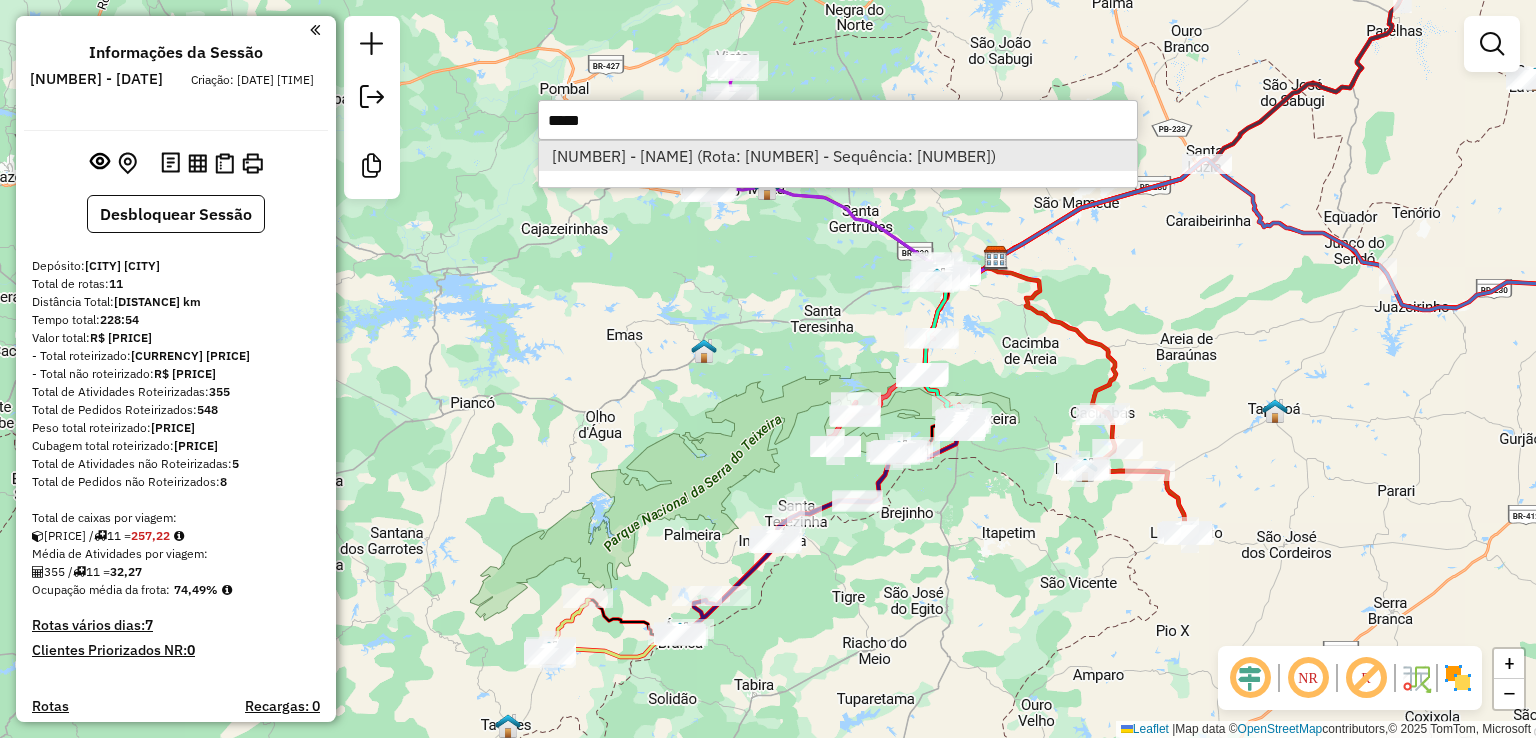 type on "*****" 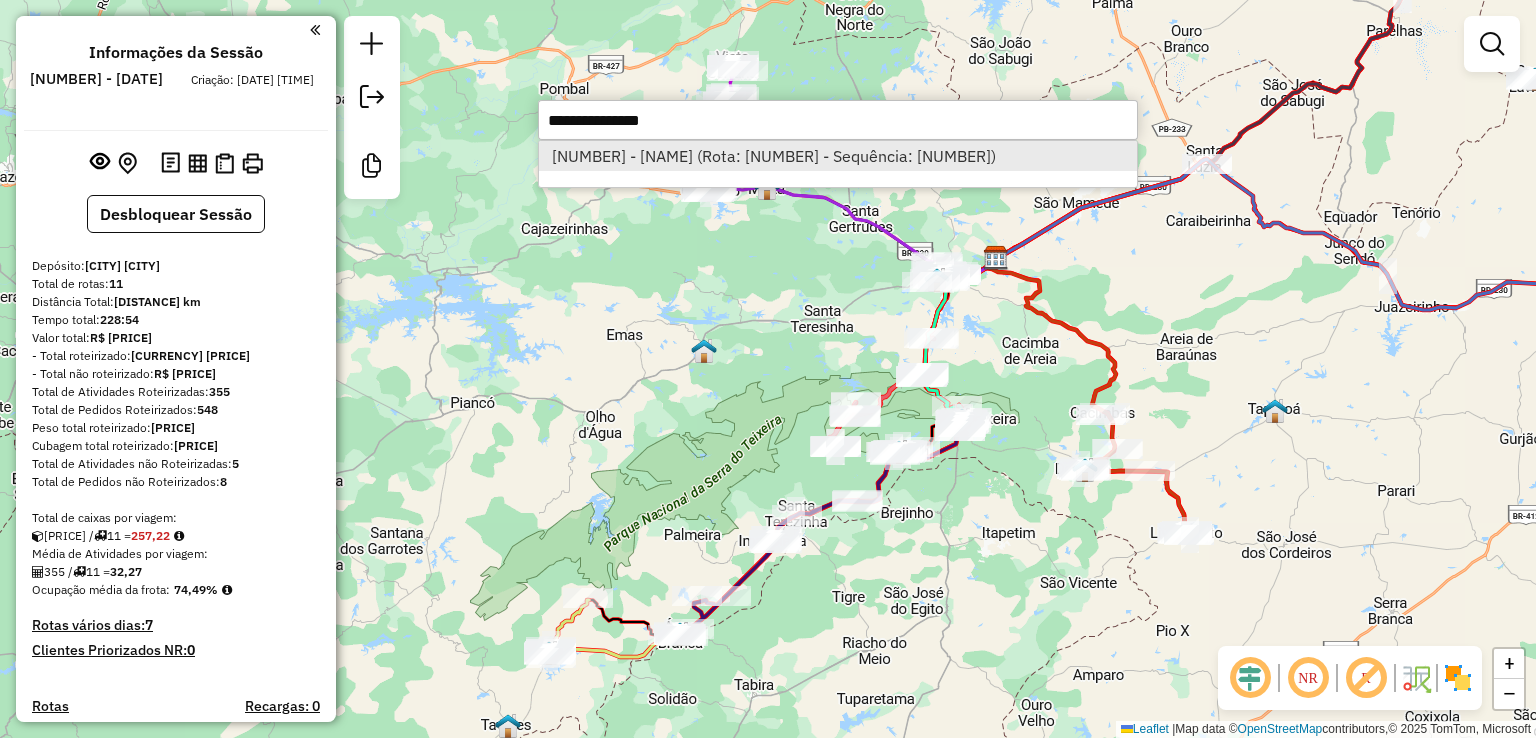 select on "**********" 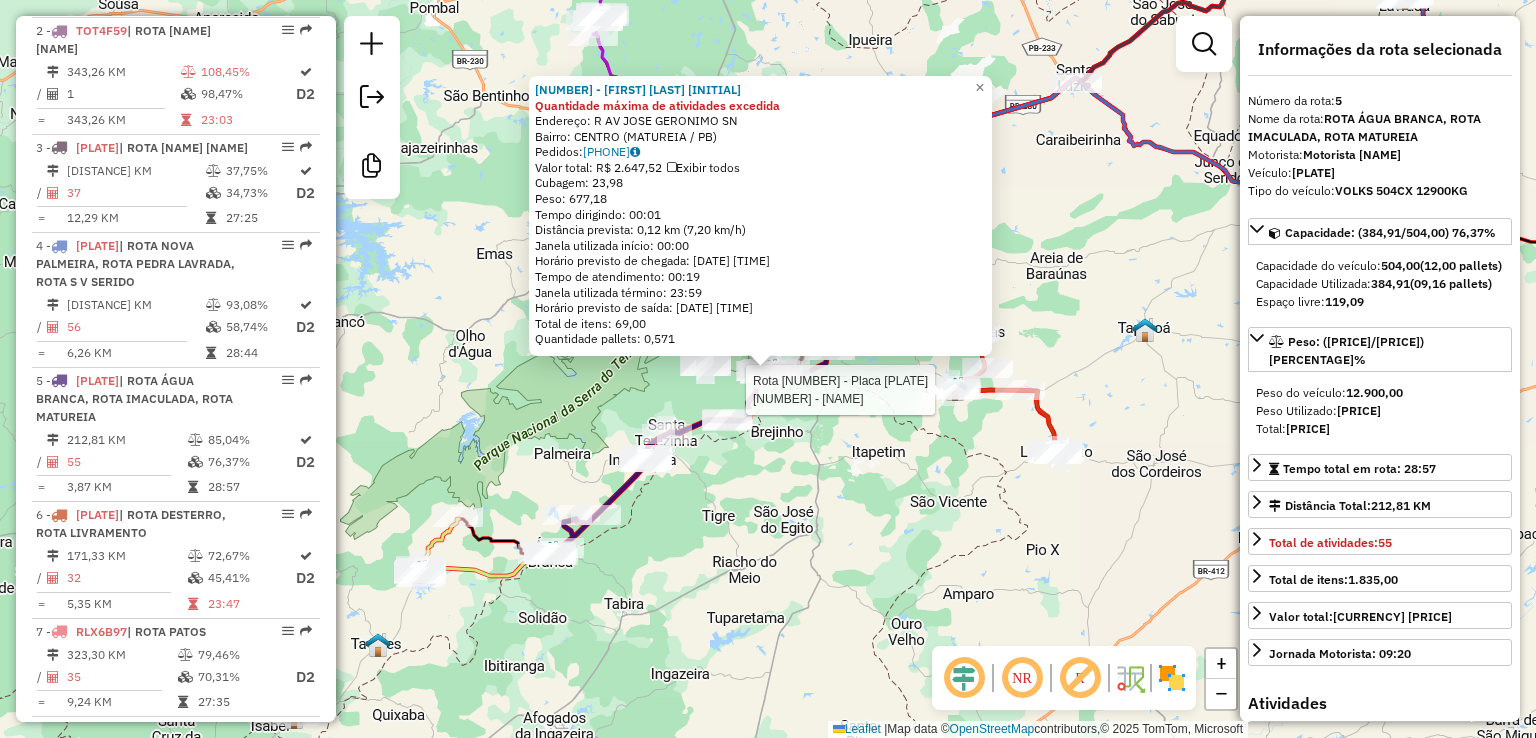 scroll, scrollTop: 1228, scrollLeft: 0, axis: vertical 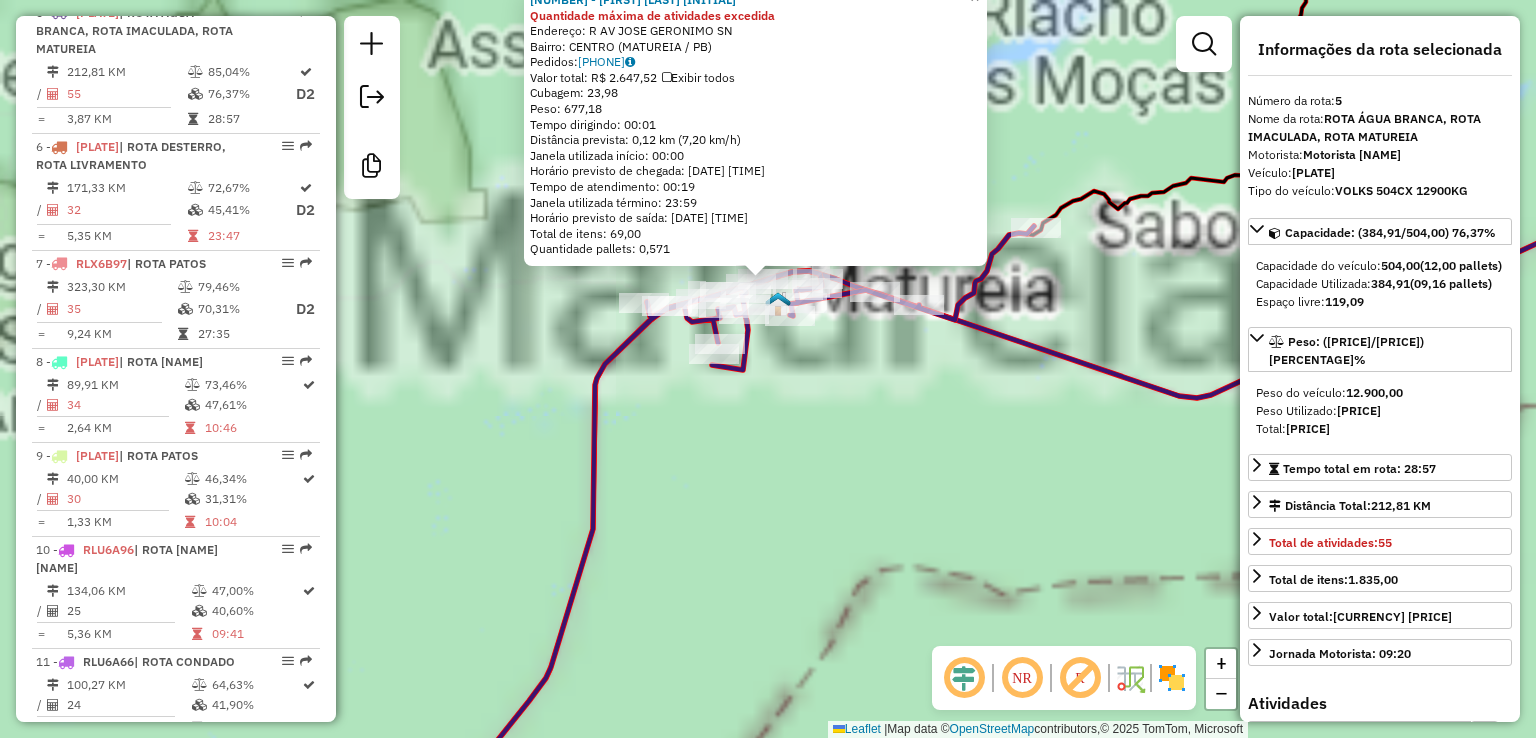 drag, startPoint x: 1038, startPoint y: 385, endPoint x: 1264, endPoint y: 349, distance: 228.84929 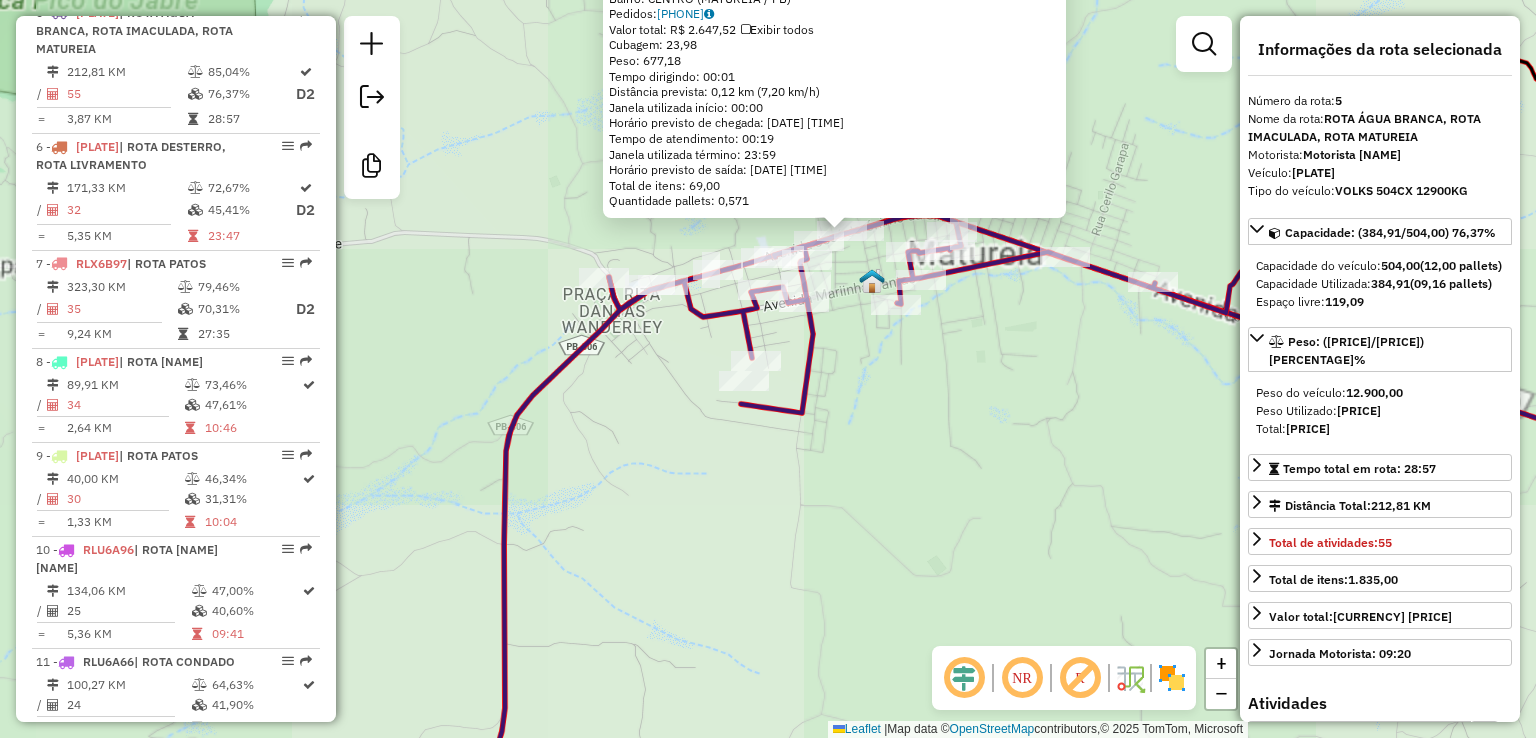 click on "Endereço: R [NAME], [NUMBER] SN Bairro: [NAME] ([NAME] / [STATE]) Pedidos: [NUMBER] Valor total: R$ [PRICE] Exibir todos Cubagem: [CUBAGE] Peso: [WEIGHT] Tempo dirigindo: [TIME] Distância prevista: [DISTANCE] km ([SPEED] km/h) Janela utilizada início: [TIME] Horário previsto de chegada: [DATE] [TIME] Tempo de atendimento: [TIME] Janela utilizada término: [TIME] Horário previsto de saída: [DATE] [TIME] Total de itens: [ITEMS] Quantidade pallets: [PALLETS] × Janela de atendimento Grade de atendimento Capacidade Transportadoras Veículos Cliente Pedidos Rotas Selecione os dias de semana para filtrar as janelas de atendimento Seg Ter Qua Qui Sex Sáb Dom Informe o período da janela de atendimento: De: Até: Filtrar exatamente a janela do cliente Considerar janela de atendimento padrão Selecione os dias de semana para filtrar as grades de atendimento Seg Ter Qua Qui Sex Sáb Dom" 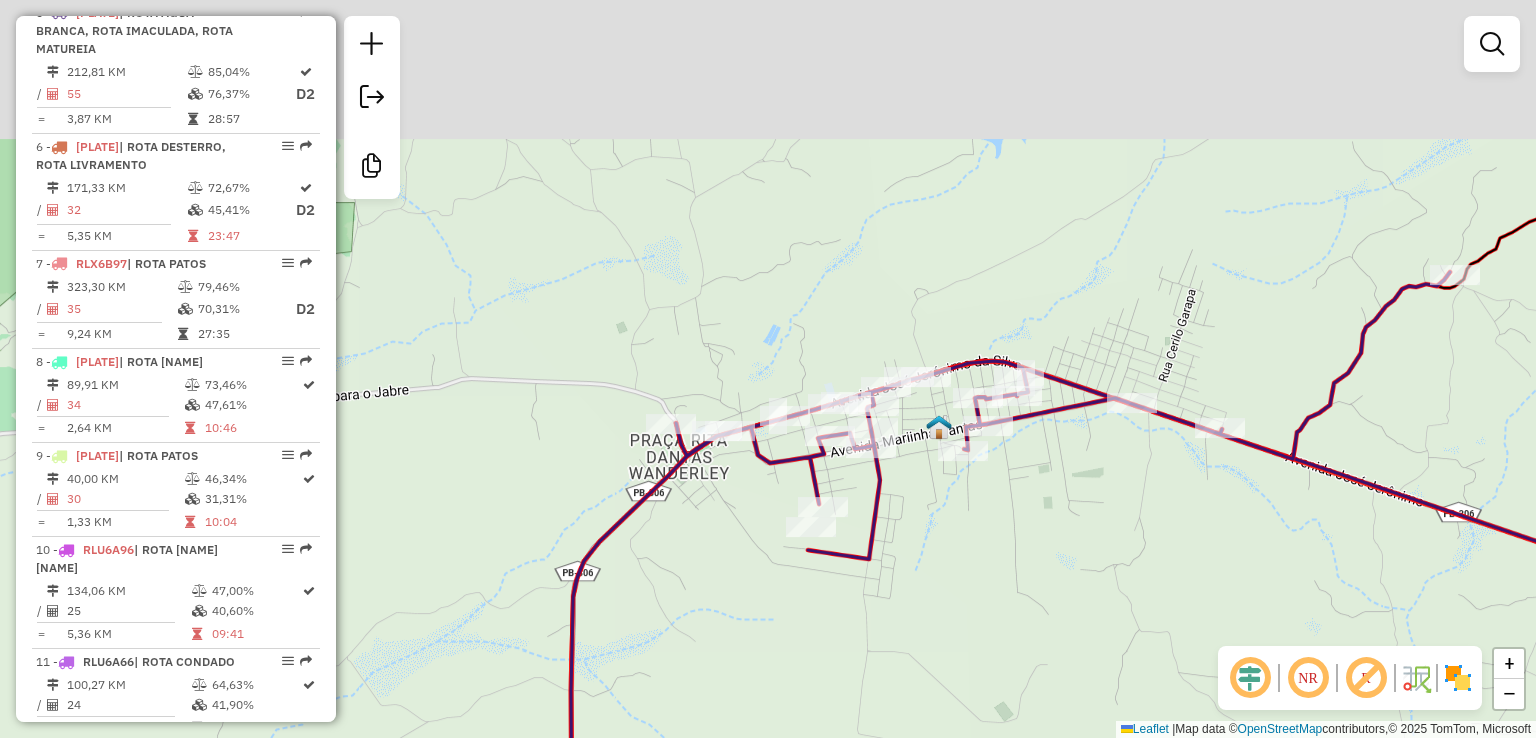 drag, startPoint x: 978, startPoint y: 416, endPoint x: 988, endPoint y: 456, distance: 41.231056 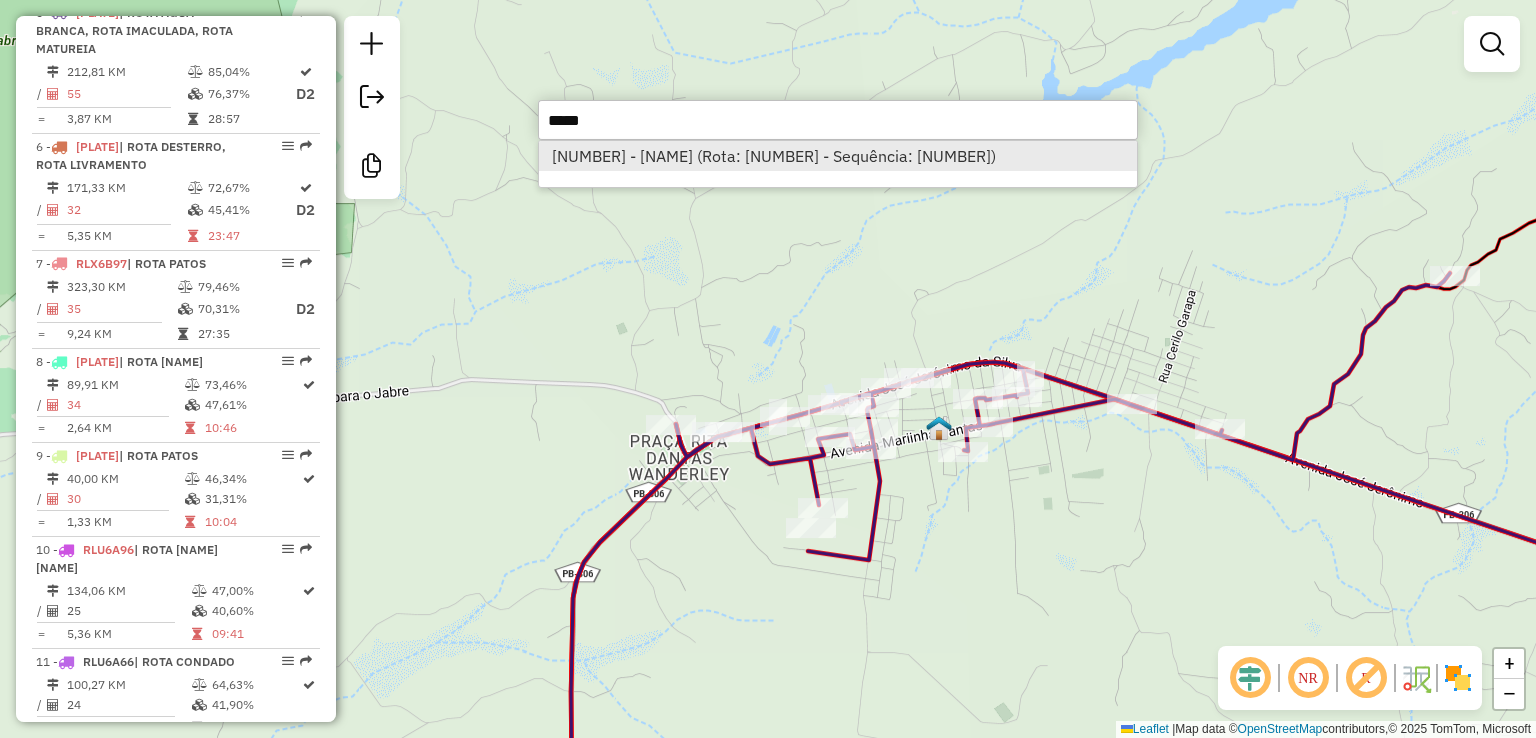 type on "*****" 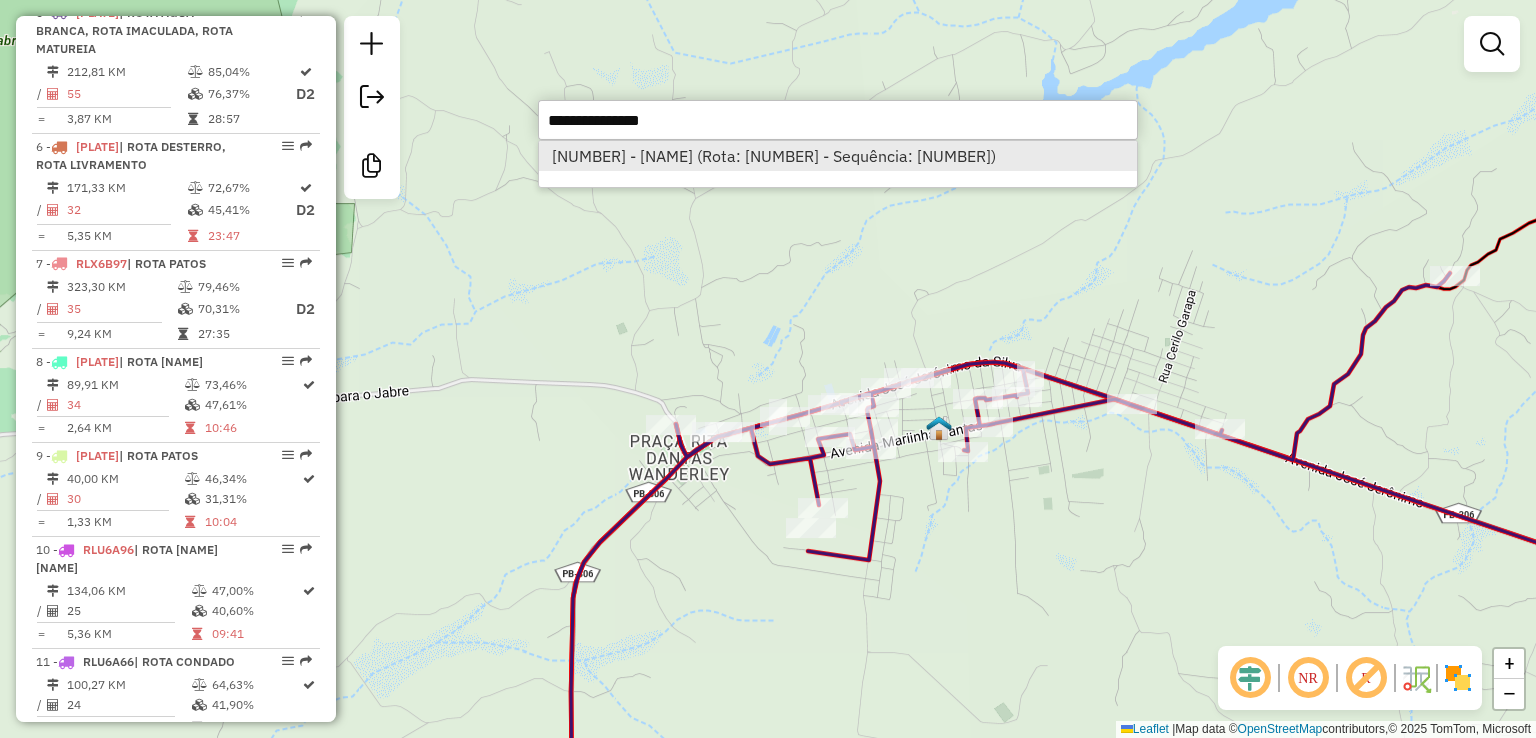 select on "**********" 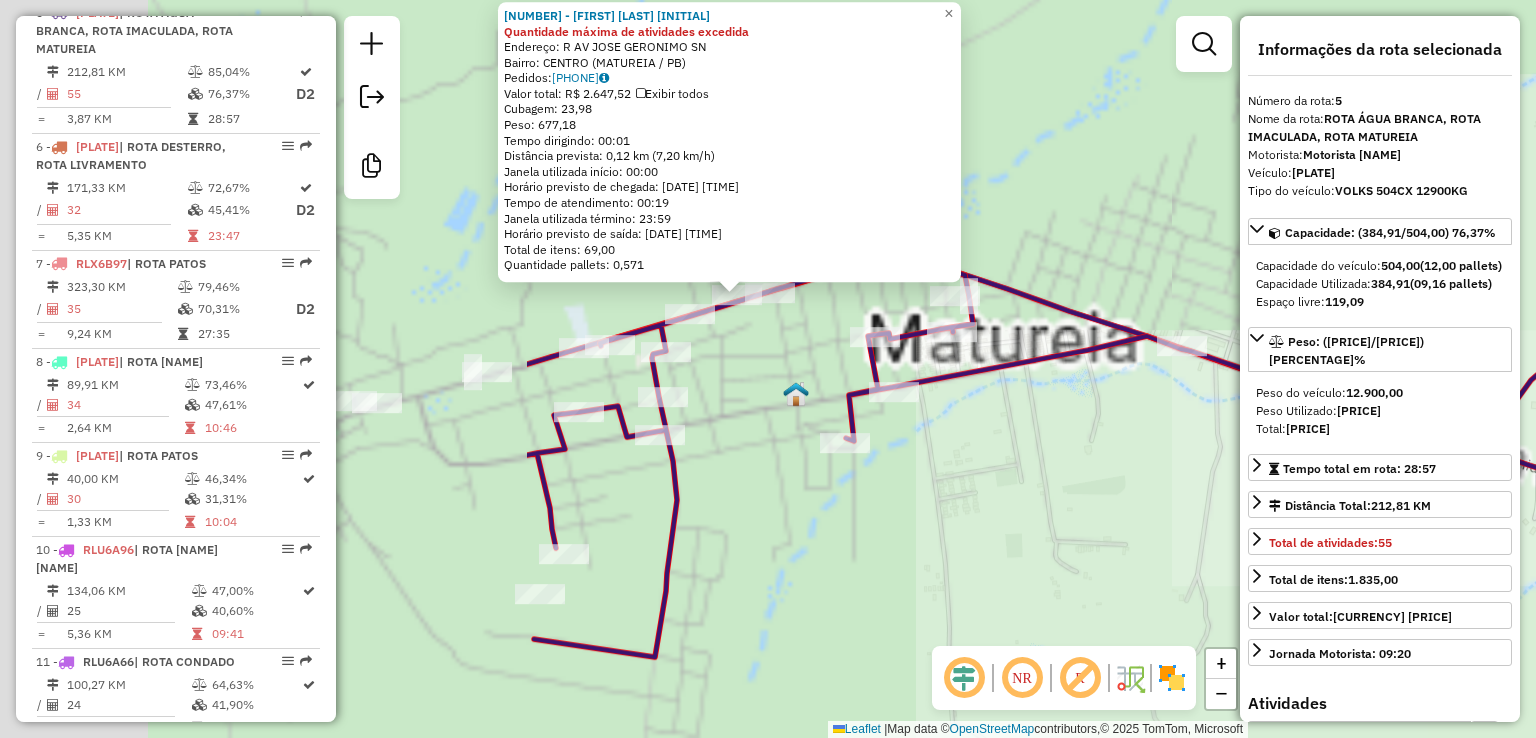 drag, startPoint x: 1036, startPoint y: 509, endPoint x: 1532, endPoint y: 561, distance: 498.71835 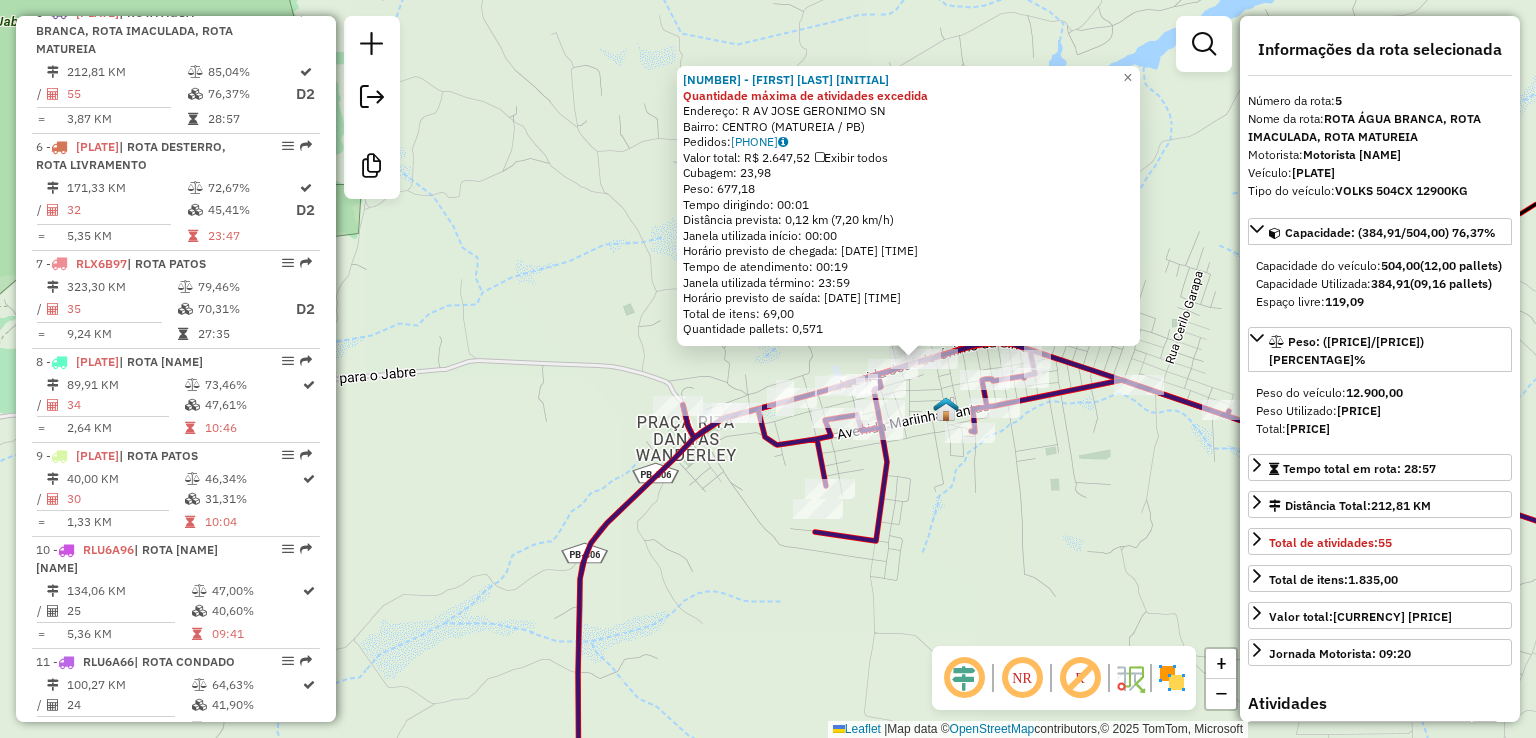 drag, startPoint x: 1022, startPoint y: 506, endPoint x: 967, endPoint y: 502, distance: 55.145264 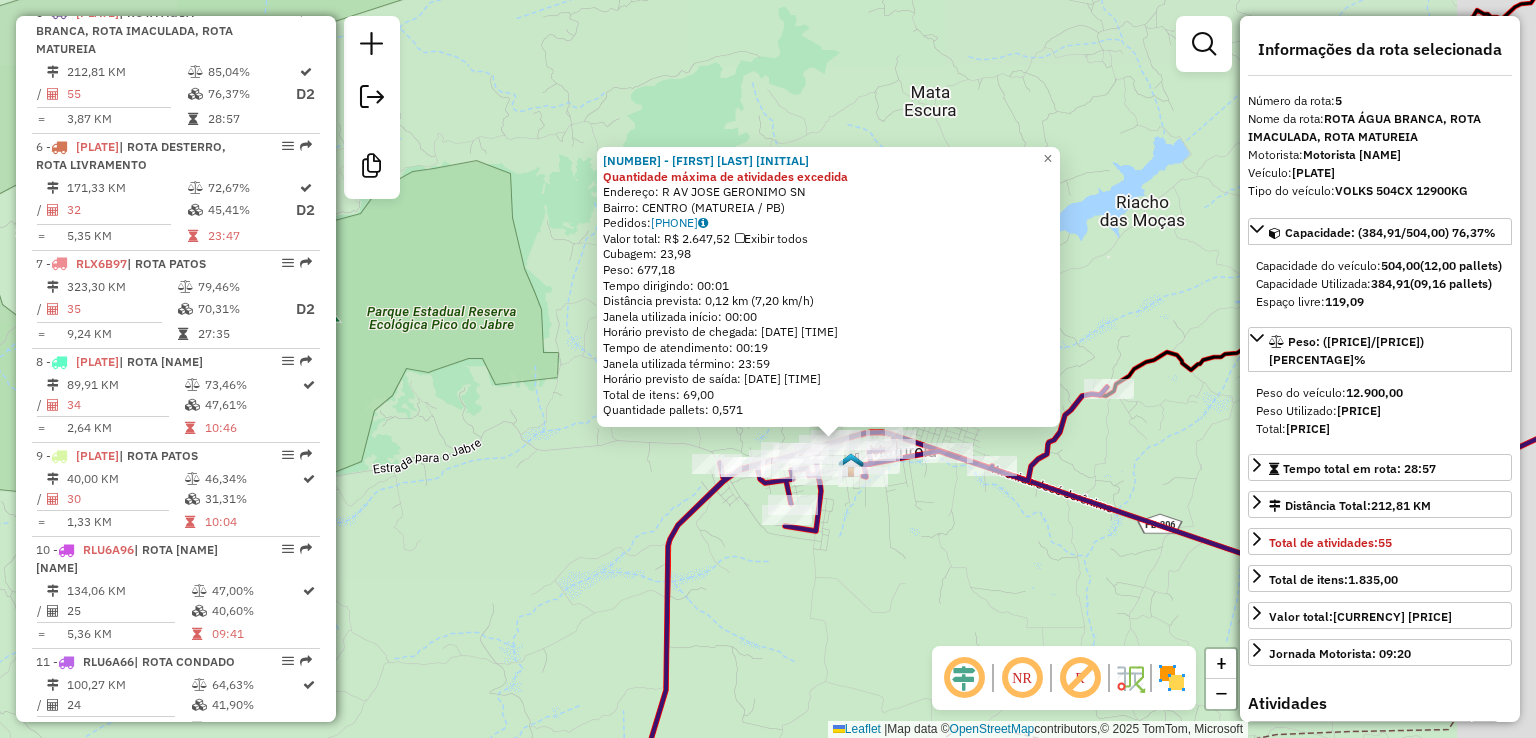 drag, startPoint x: 1048, startPoint y: 517, endPoint x: 949, endPoint y: 526, distance: 99.40825 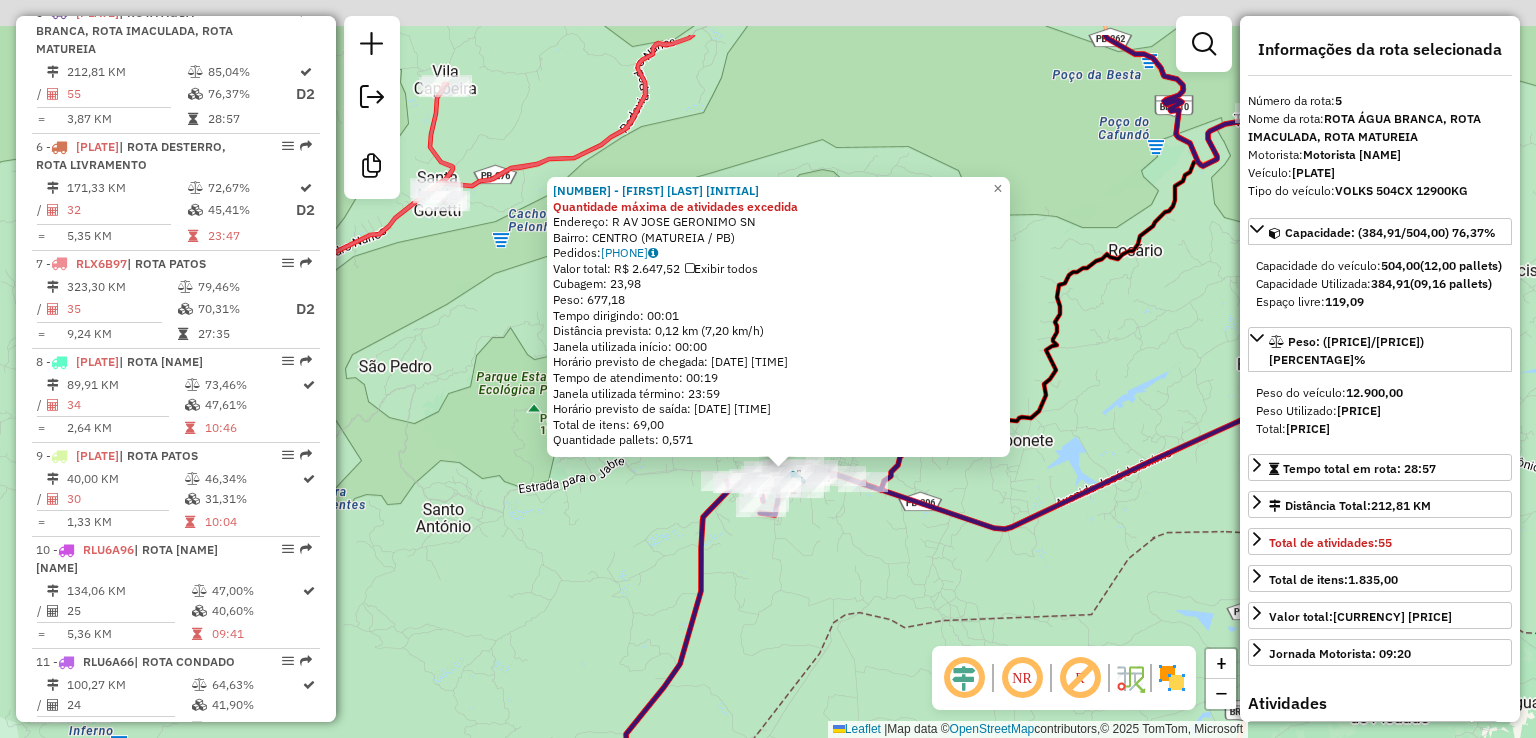 drag, startPoint x: 908, startPoint y: 462, endPoint x: 875, endPoint y: 561, distance: 104.35516 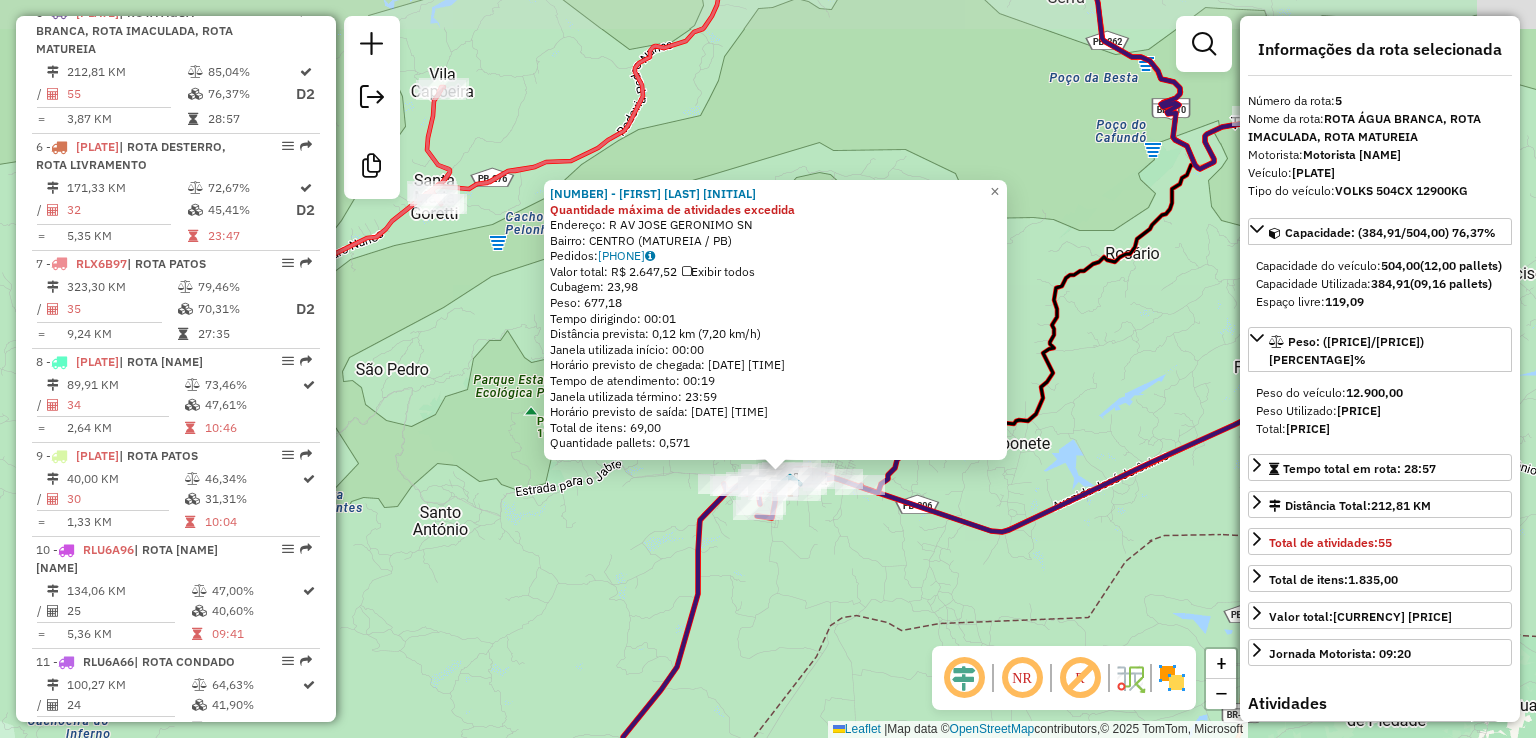 click on "Endereço: R [NAME], [NUMBER] SN Bairro: [NAME] ([NAME] / [STATE]) Pedidos: [NUMBER] Valor total: R$ [PRICE] Exibir todos Cubagem: [CUBAGE] Peso: [WEIGHT] Tempo dirigindo: [TIME] Distância prevista: [DISTANCE] km ([SPEED] km/h) Janela utilizada início: [TIME] Horário previsto de chegada: [DATE] [TIME] Tempo de atendimento: [TIME] Janela utilizada término: [TIME] Horário previsto de saída: [DATE] [TIME] Total de itens: [ITEMS] Quantidade pallets: [PALLETS] × Janela de atendimento Grade de atendimento Capacidade Transportadoras Veículos Cliente Pedidos Rotas Selecione os dias de semana para filtrar as janelas de atendimento Seg Ter Qua Qui Sex Sáb Dom Informe o período da janela de atendimento: De: Até: Filtrar exatamente a janela do cliente Considerar janela de atendimento padrão Selecione os dias de semana para filtrar as grades de atendimento Seg Ter Qua Qui Sex Sáb Dom" 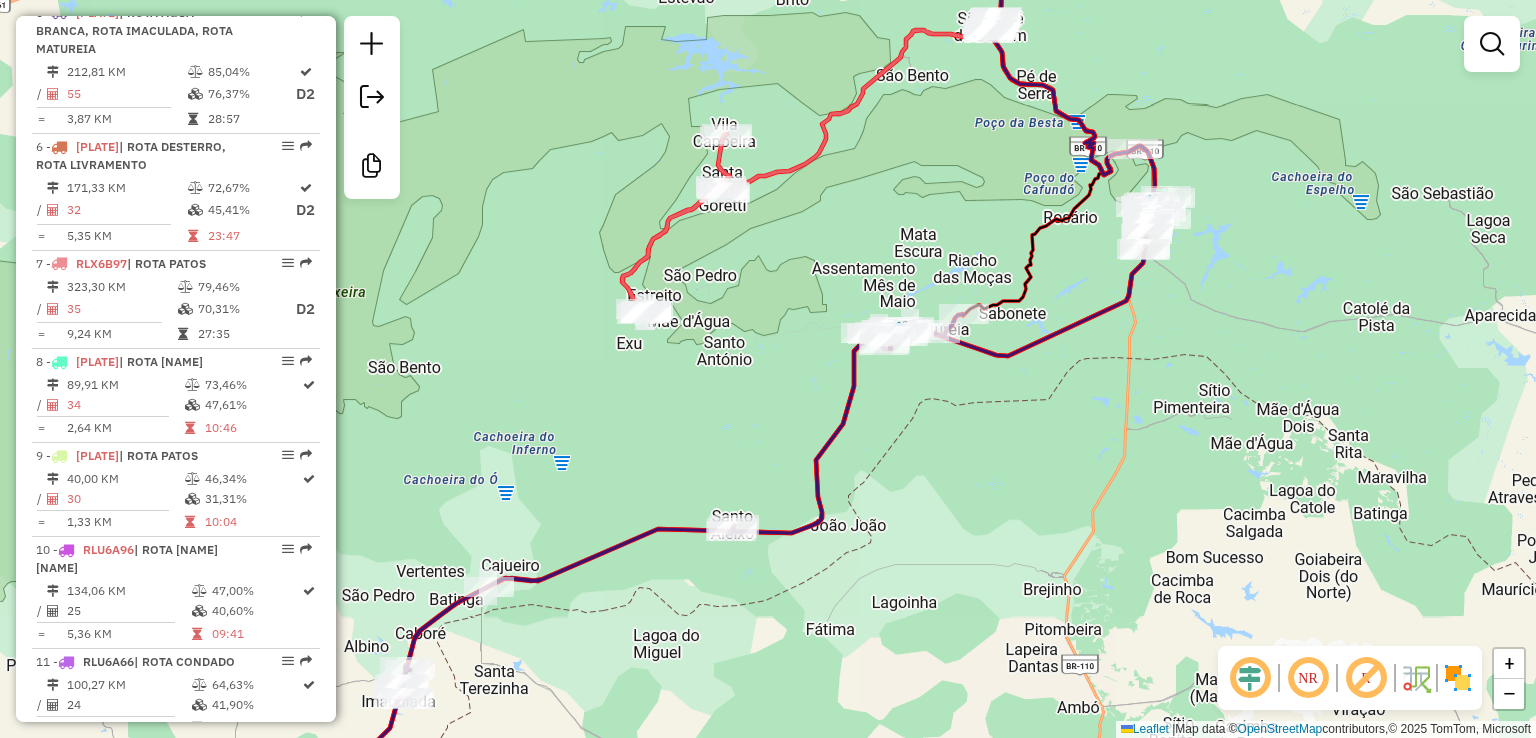 drag, startPoint x: 696, startPoint y: 315, endPoint x: 682, endPoint y: 356, distance: 43.32436 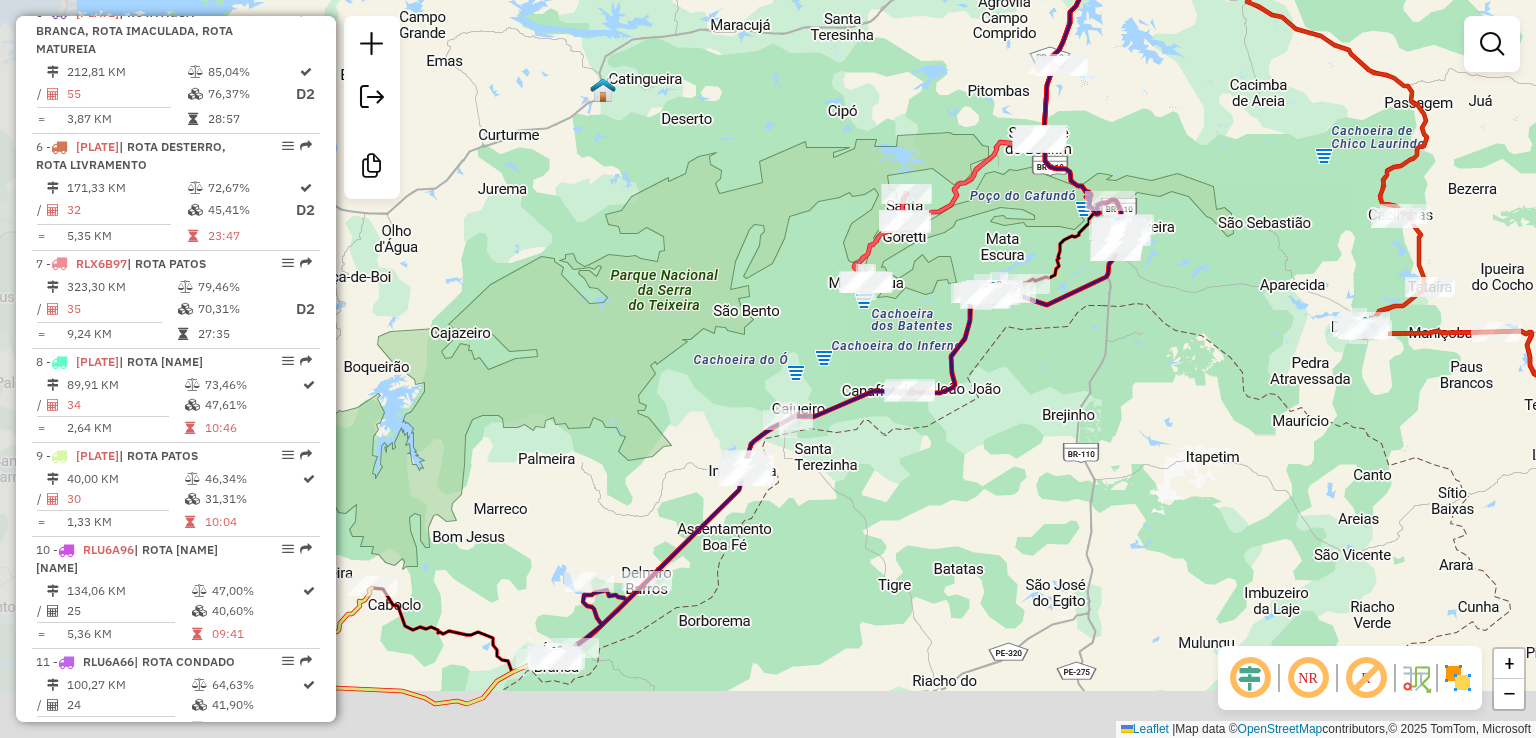 drag, startPoint x: 967, startPoint y: 437, endPoint x: 996, endPoint y: 381, distance: 63.06346 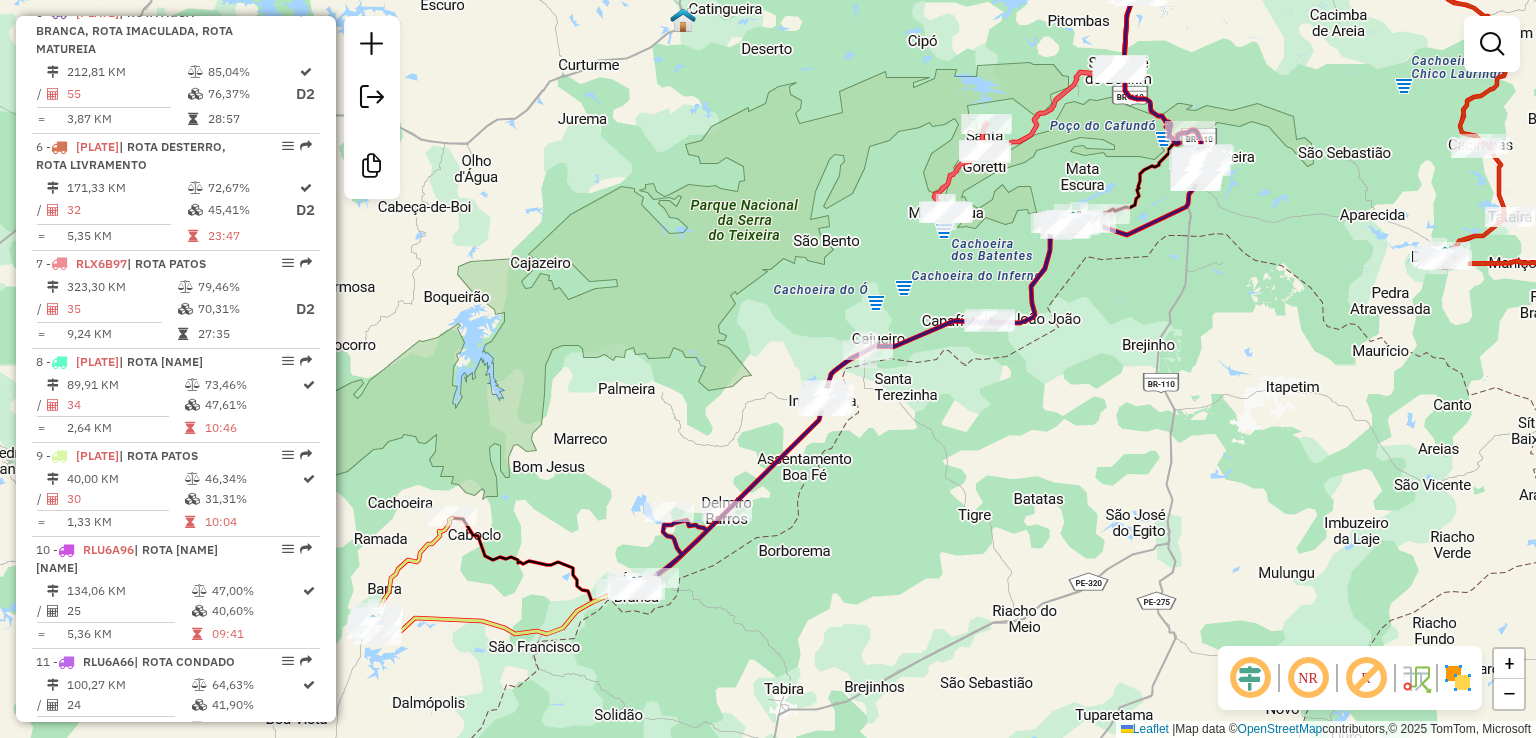 click on "Janela de atendimento Grade de atendimento Capacidade Transportadoras Veículos Cliente Pedidos  Rotas Selecione os dias de semana para filtrar as janelas de atendimento  Seg   Ter   Qua   Qui   Sex   Sáb   Dom  Informe o período da janela de atendimento: De: Até:  Filtrar exatamente a janela do cliente  Considerar janela de atendimento padrão  Selecione os dias de semana para filtrar as grades de atendimento  Seg   Ter   Qua   Qui   Sex   Sáb   Dom   Considerar clientes sem dia de atendimento cadastrado  Clientes fora do dia de atendimento selecionado Filtrar as atividades entre os valores definidos abaixo:  Peso mínimo:   Peso máximo:   Cubagem mínima:   Cubagem máxima:   De:   Até:  Filtrar as atividades entre o tempo de atendimento definido abaixo:  De:   Até:   Considerar capacidade total dos clientes não roteirizados Transportadora: Selecione um ou mais itens Tipo de veículo: Selecione um ou mais itens Veículo: Selecione um ou mais itens Motorista: Selecione um ou mais itens Nome: Rótulo:" 